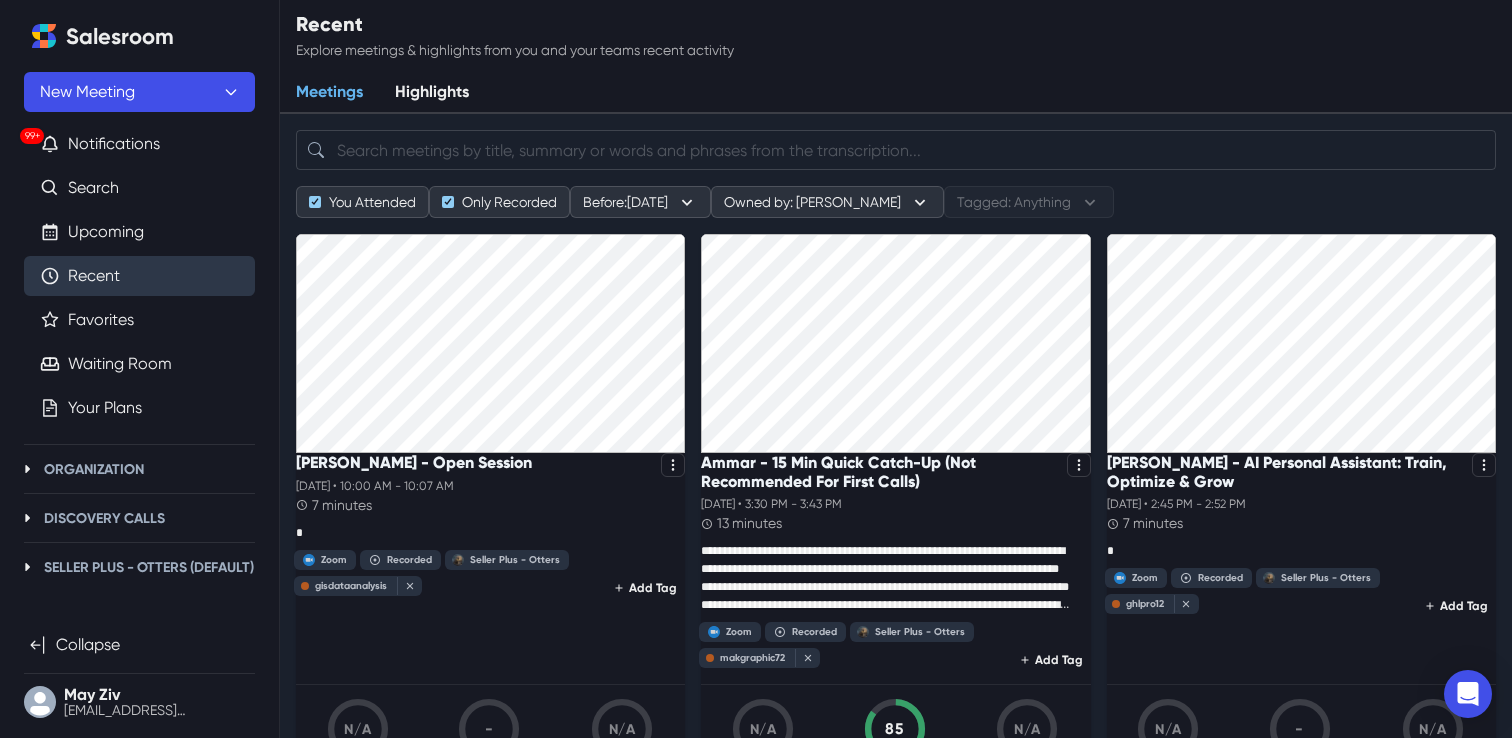 scroll, scrollTop: 0, scrollLeft: 0, axis: both 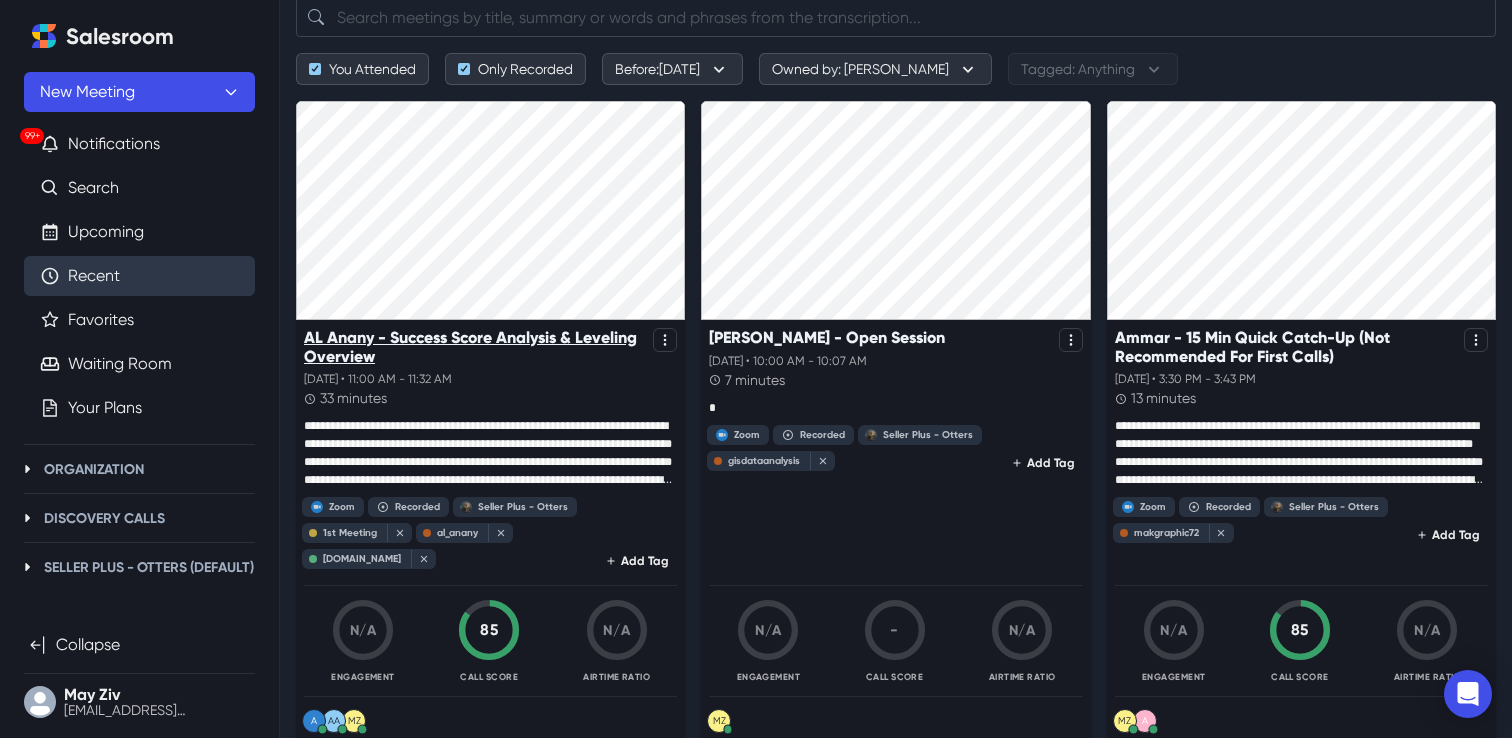click on "AL Anany - Success Score Analysis  & Leveling Overview" at bounding box center [474, 347] 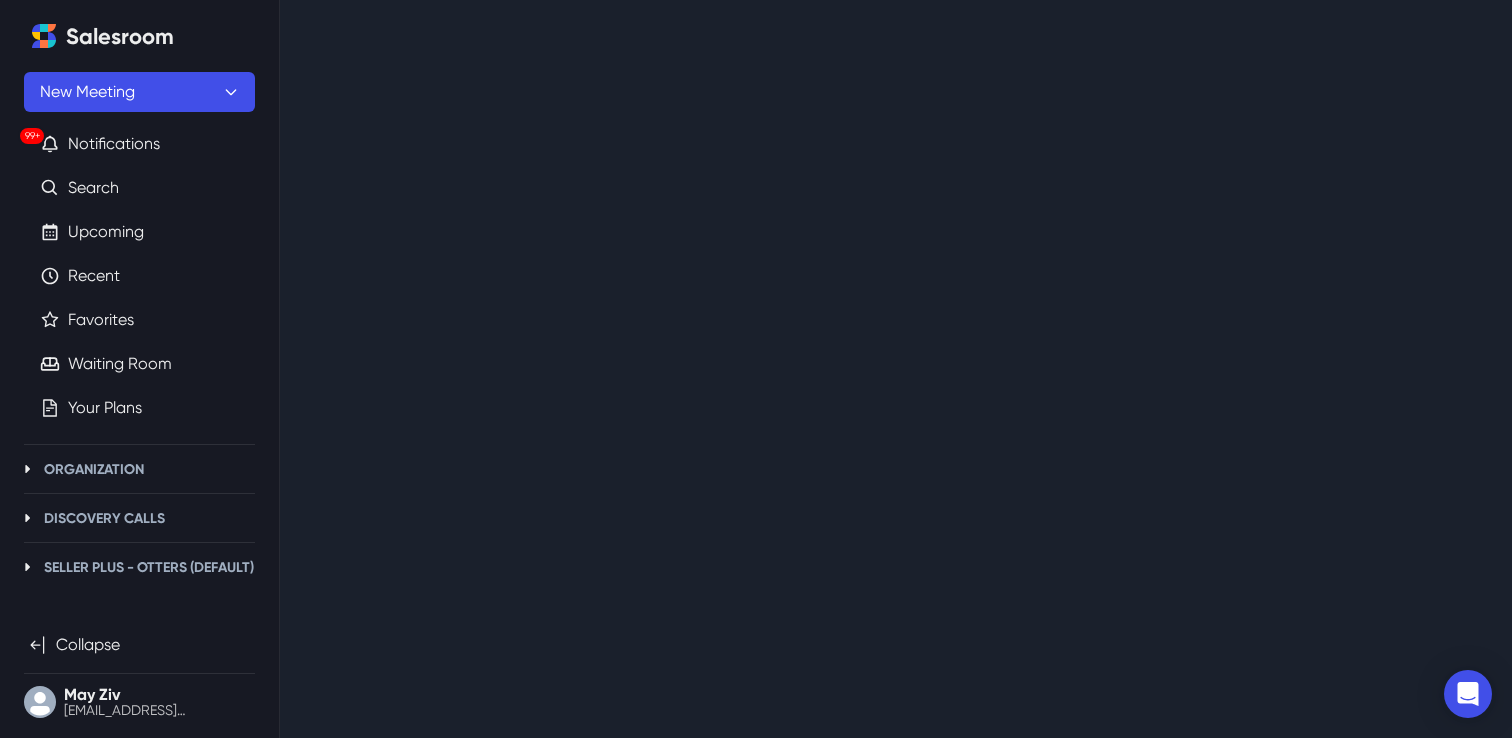 scroll, scrollTop: 0, scrollLeft: 0, axis: both 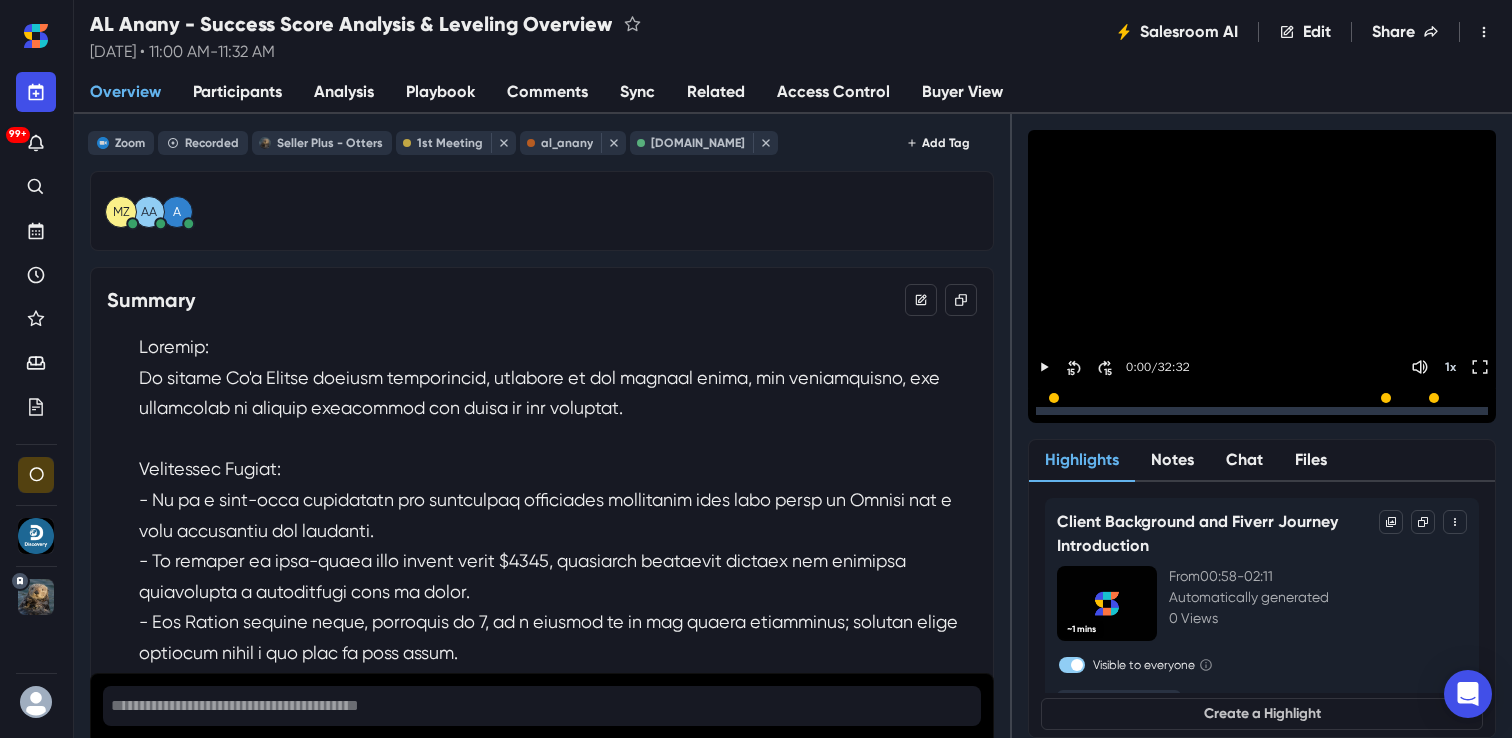 click on "Sync" at bounding box center (637, 93) 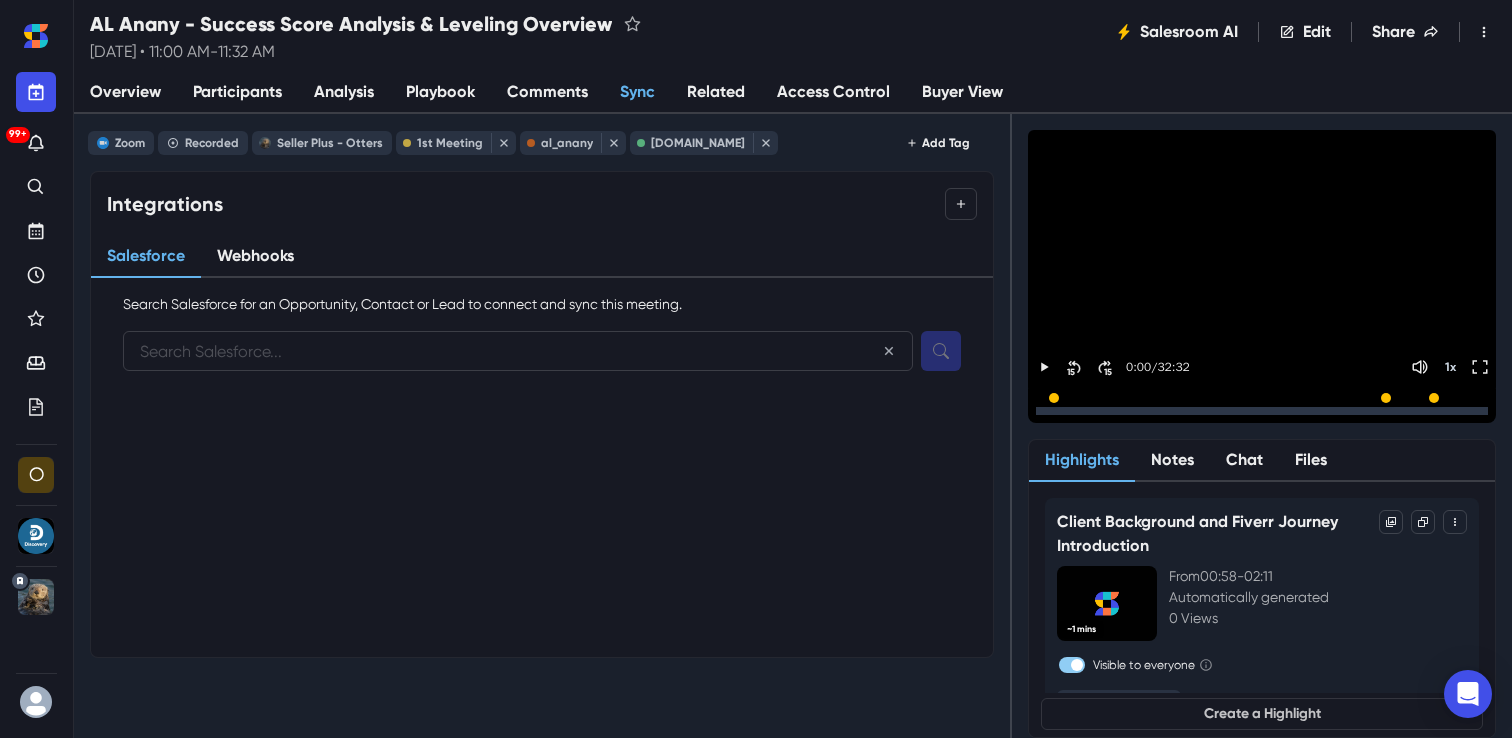 click on "Analysis" at bounding box center (344, 92) 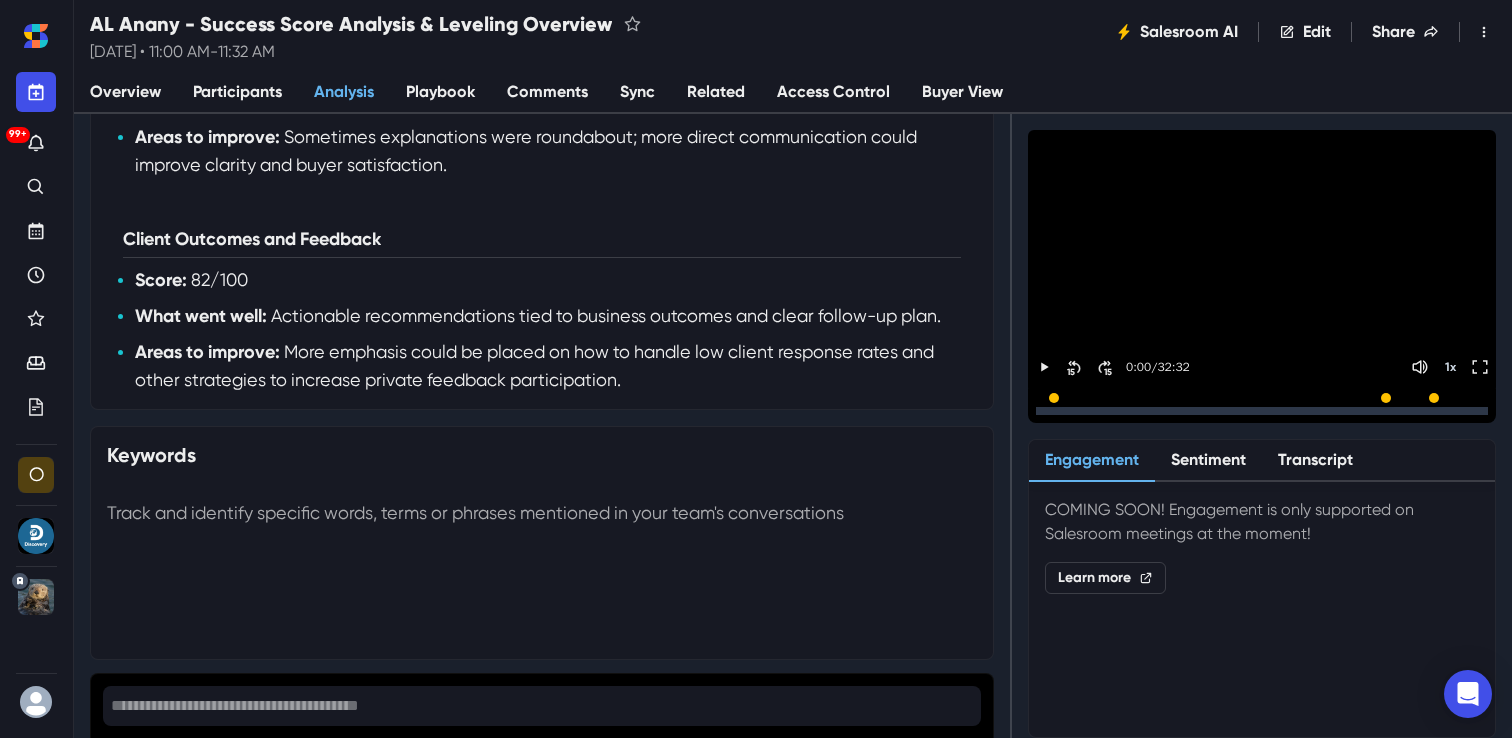 scroll, scrollTop: 1100, scrollLeft: 0, axis: vertical 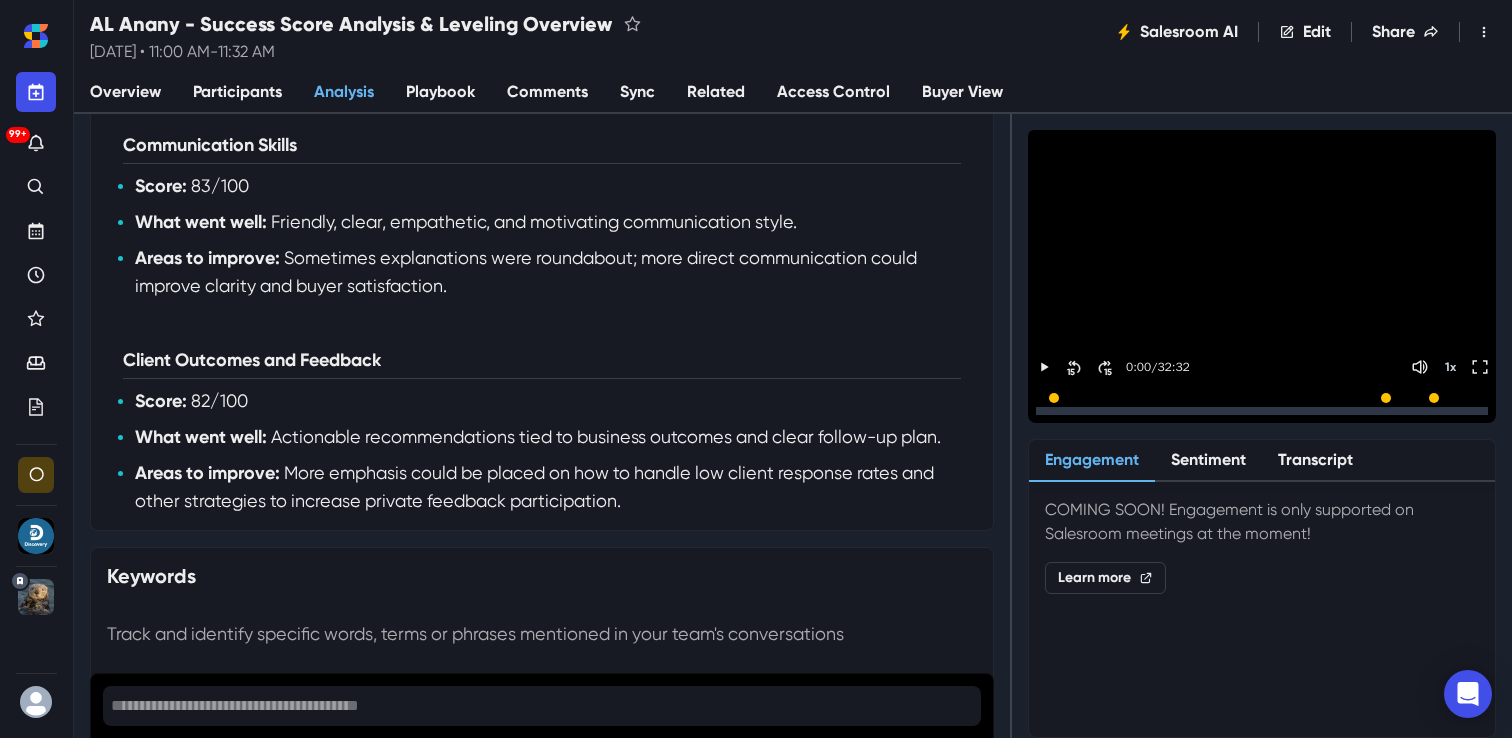 click on "Sync" at bounding box center (637, 93) 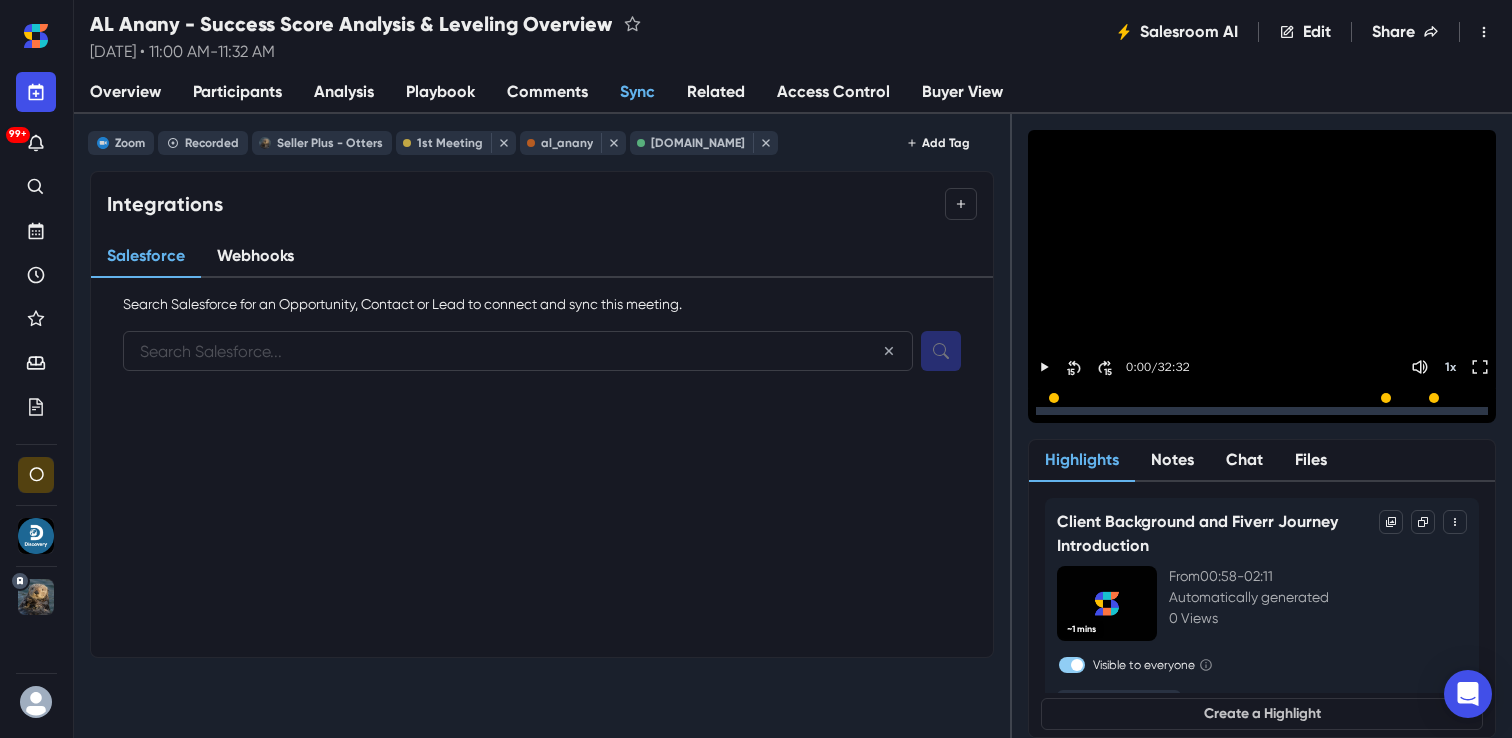 paste on "business@alanany.com" 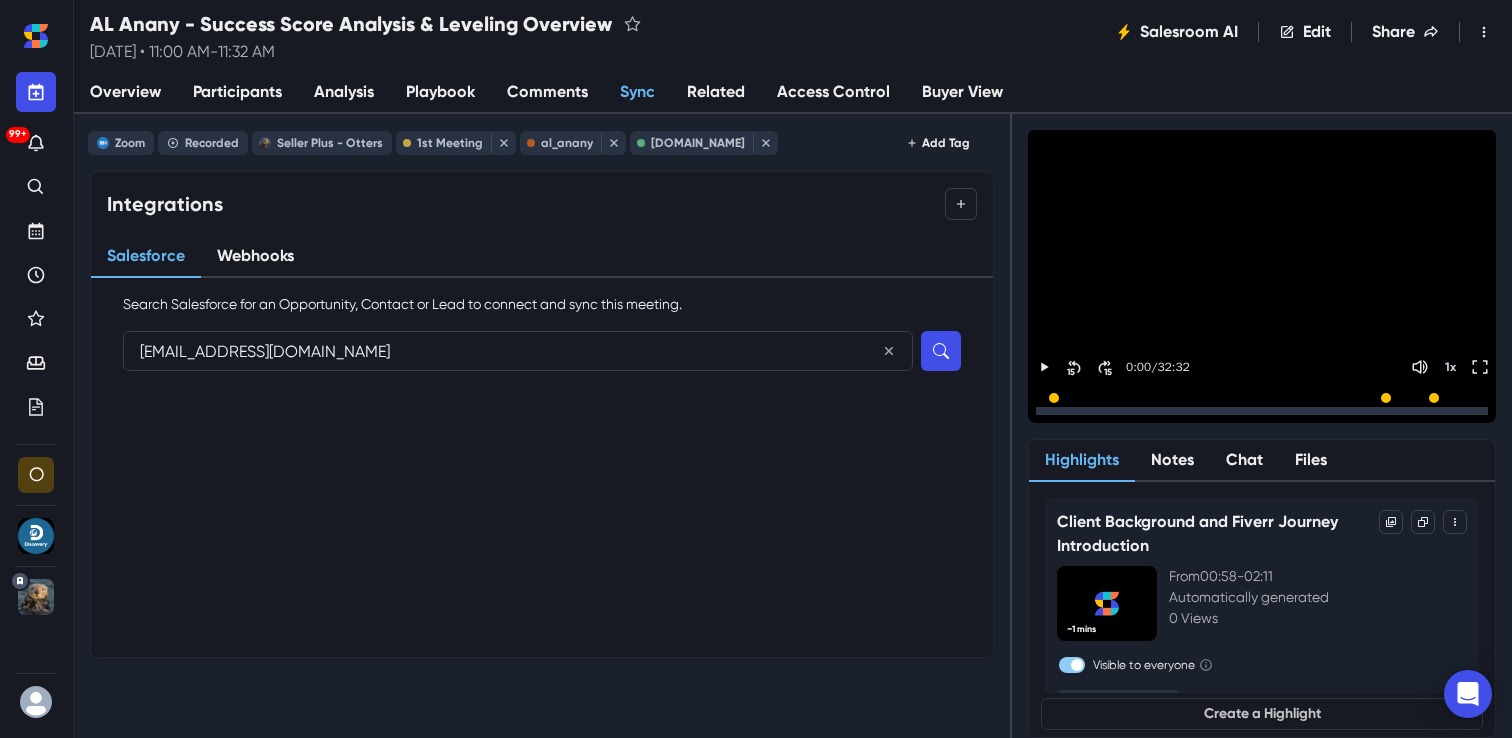 type on "business@alanany.com" 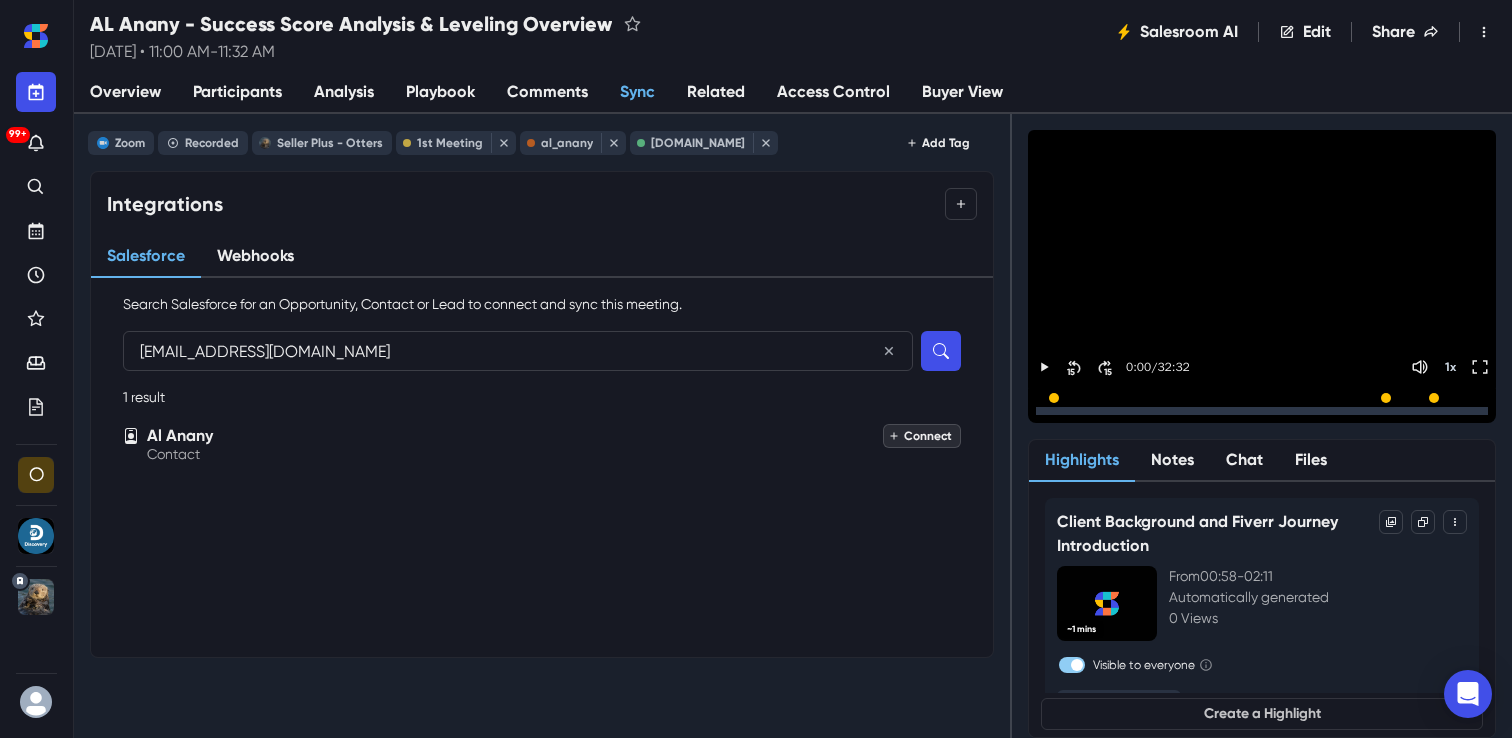 click on "Connect" at bounding box center (922, 436) 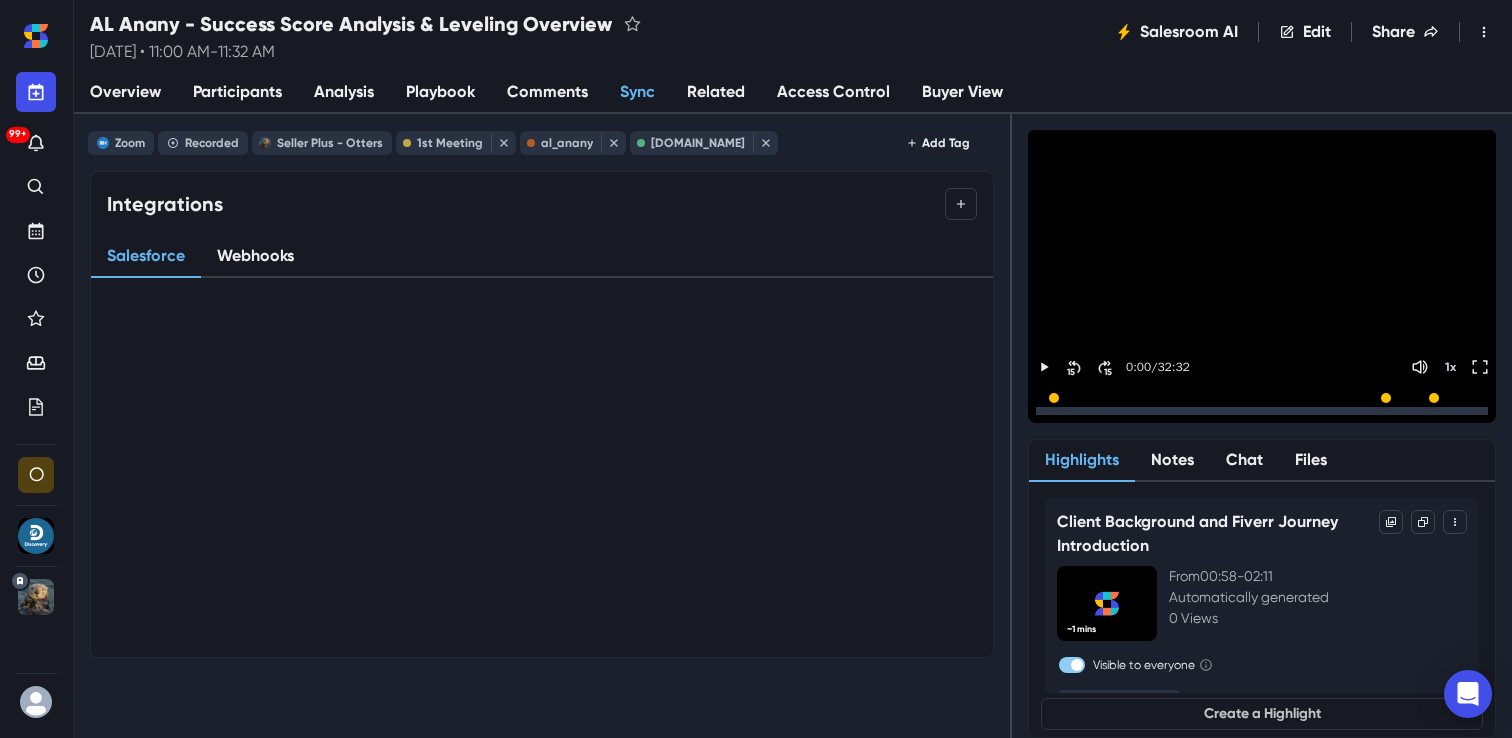click on "Overview" at bounding box center [125, 92] 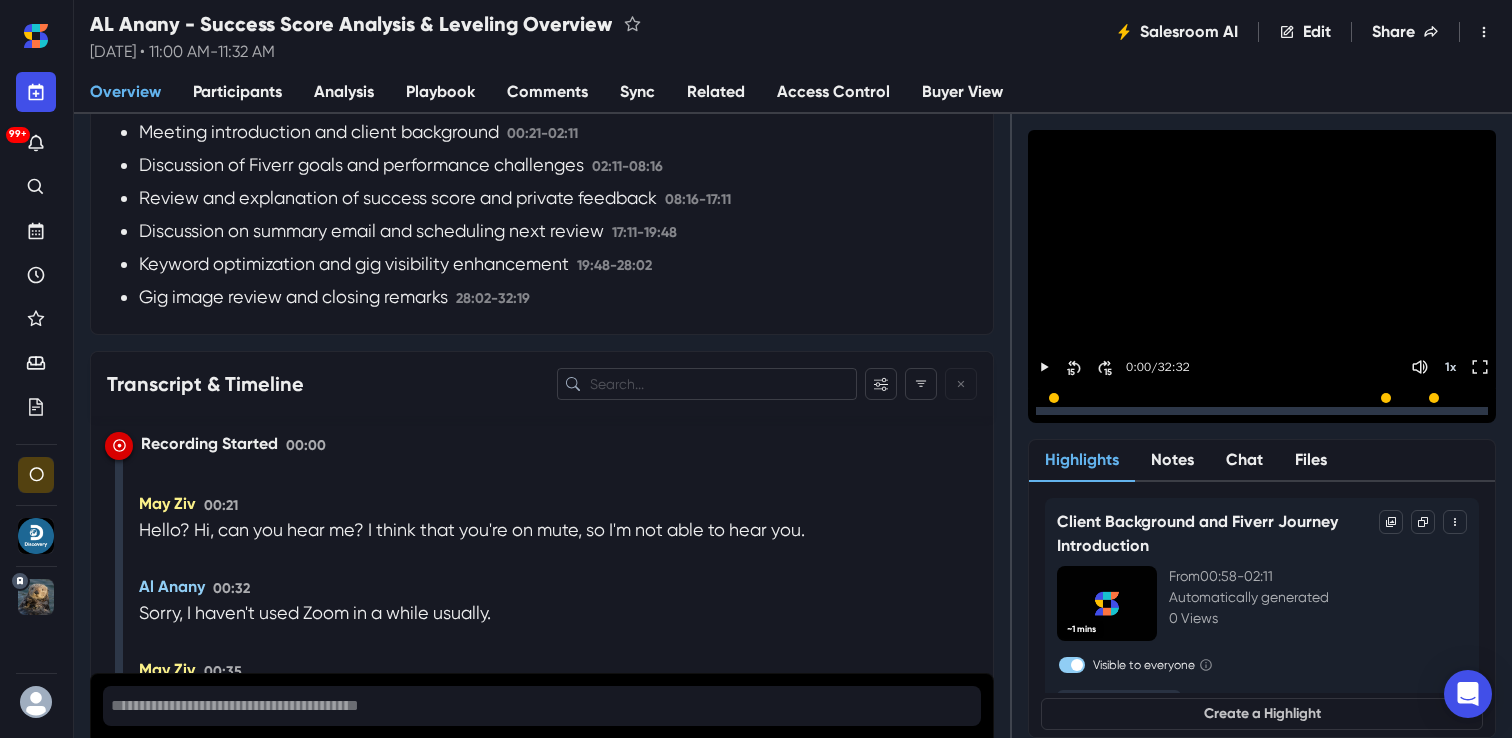 scroll, scrollTop: 2267, scrollLeft: 0, axis: vertical 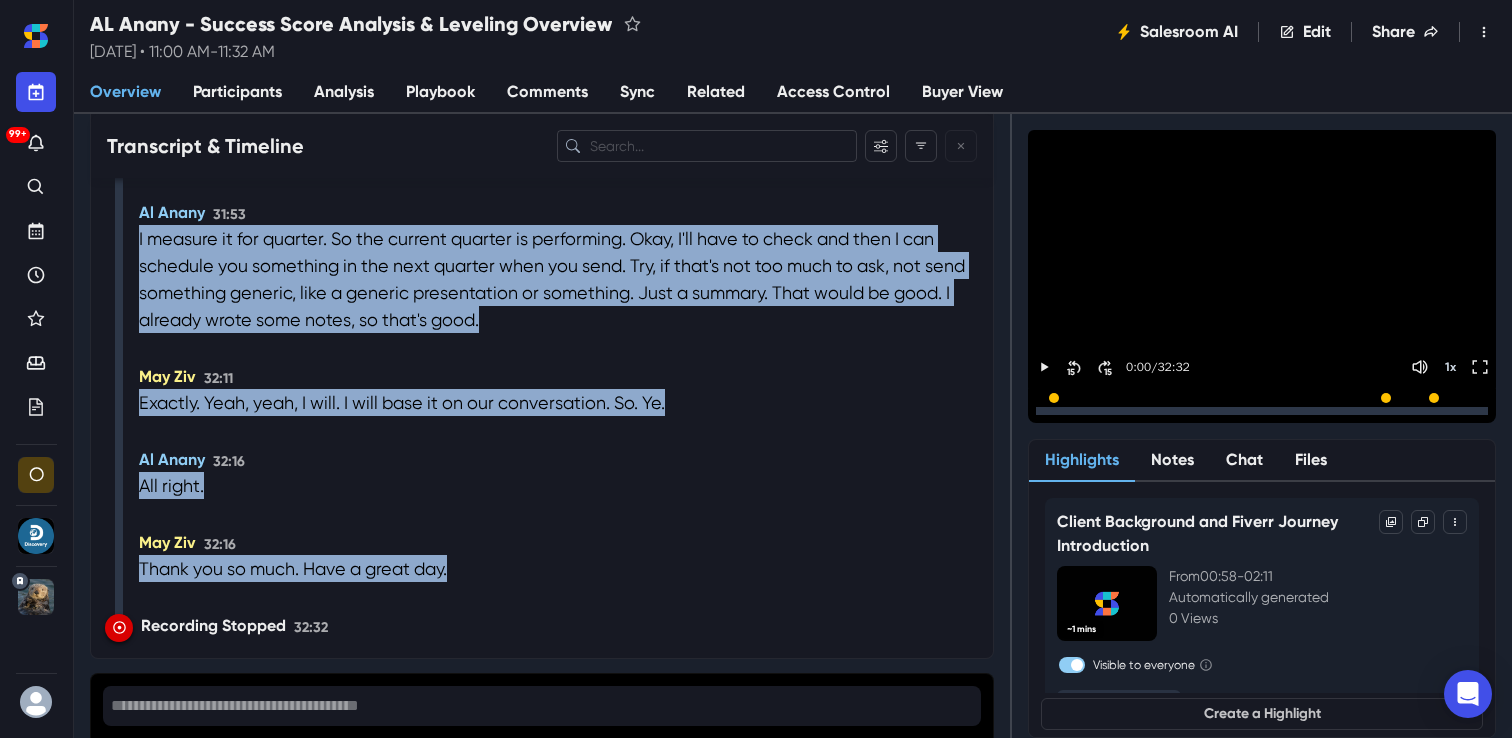 drag, startPoint x: 134, startPoint y: 236, endPoint x: 336, endPoint y: 609, distance: 424.1851 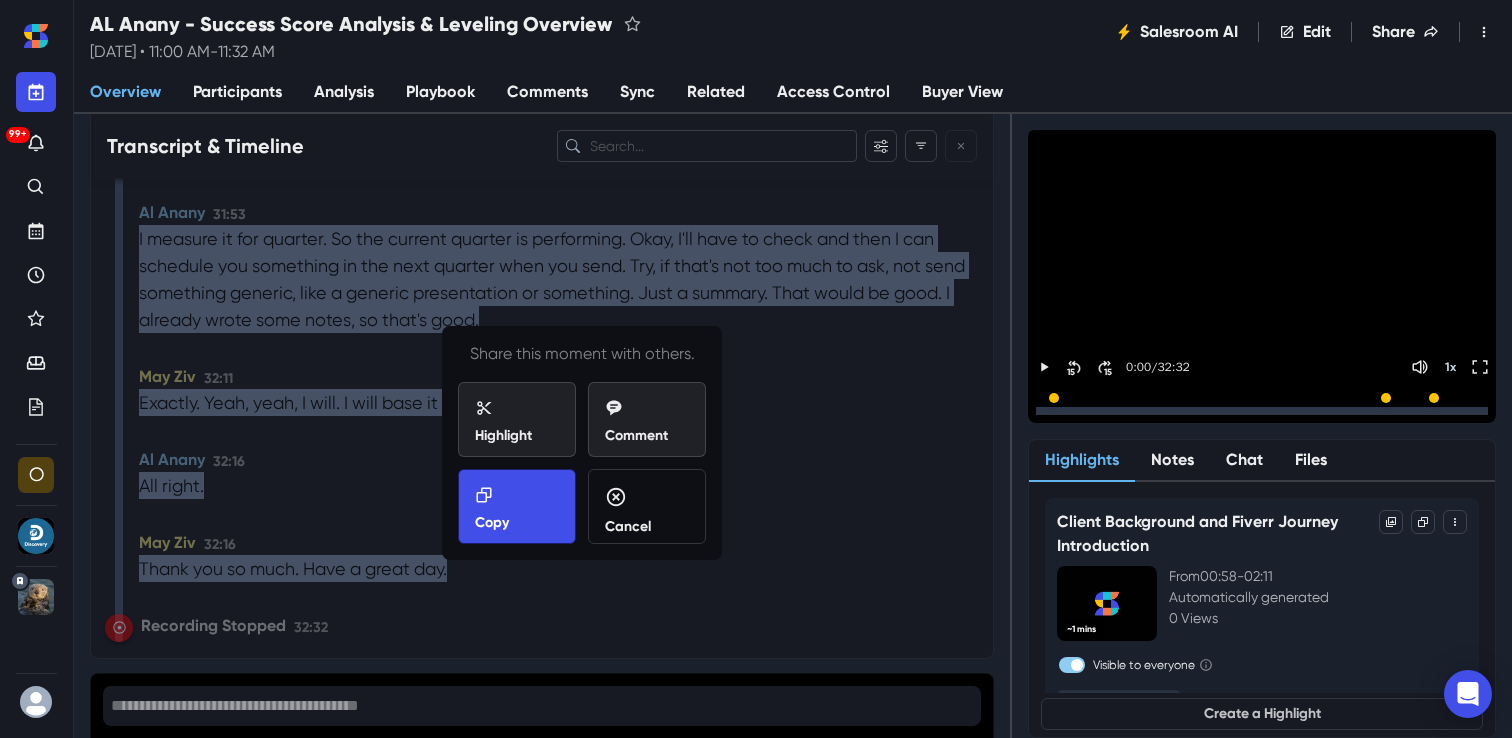 click on "Copy" at bounding box center [517, 509] 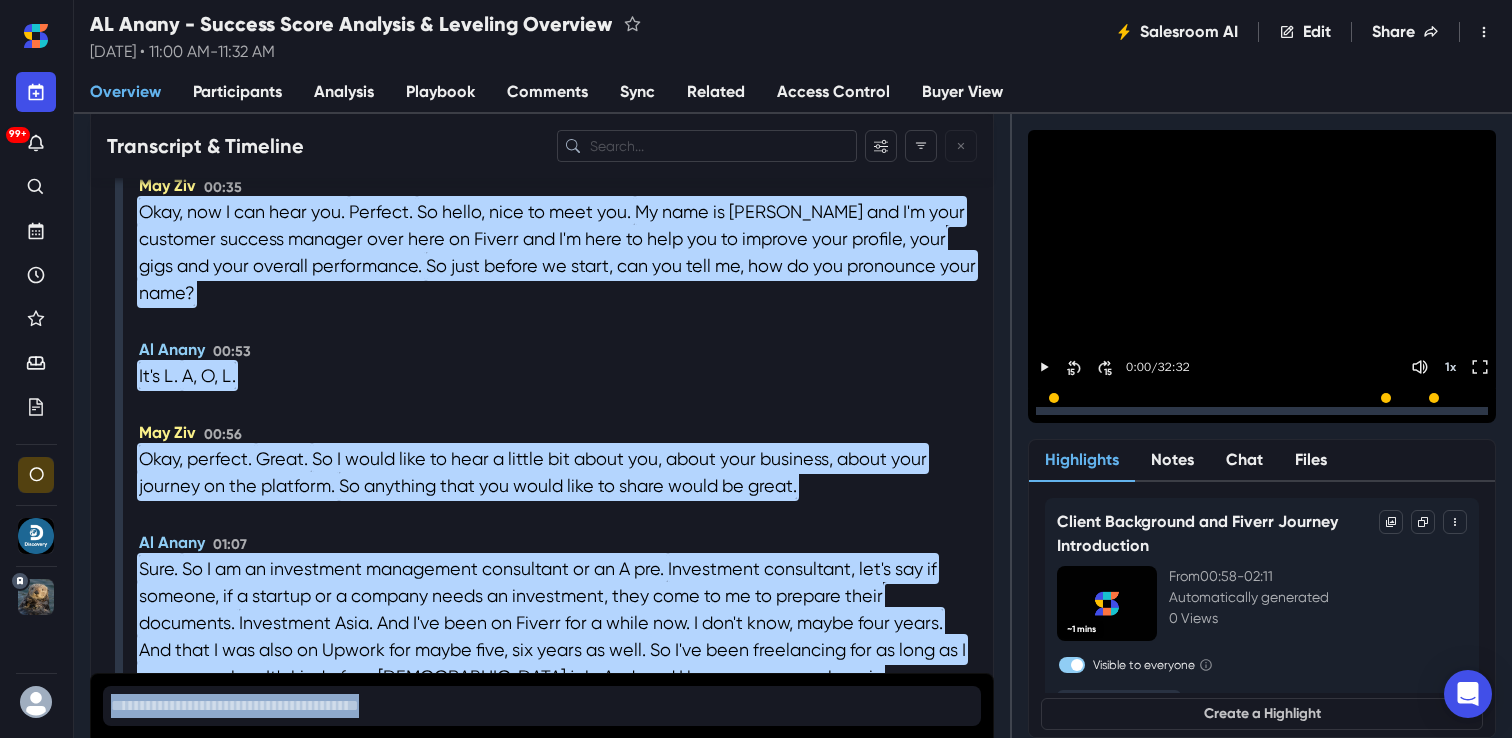 scroll, scrollTop: 2539, scrollLeft: 0, axis: vertical 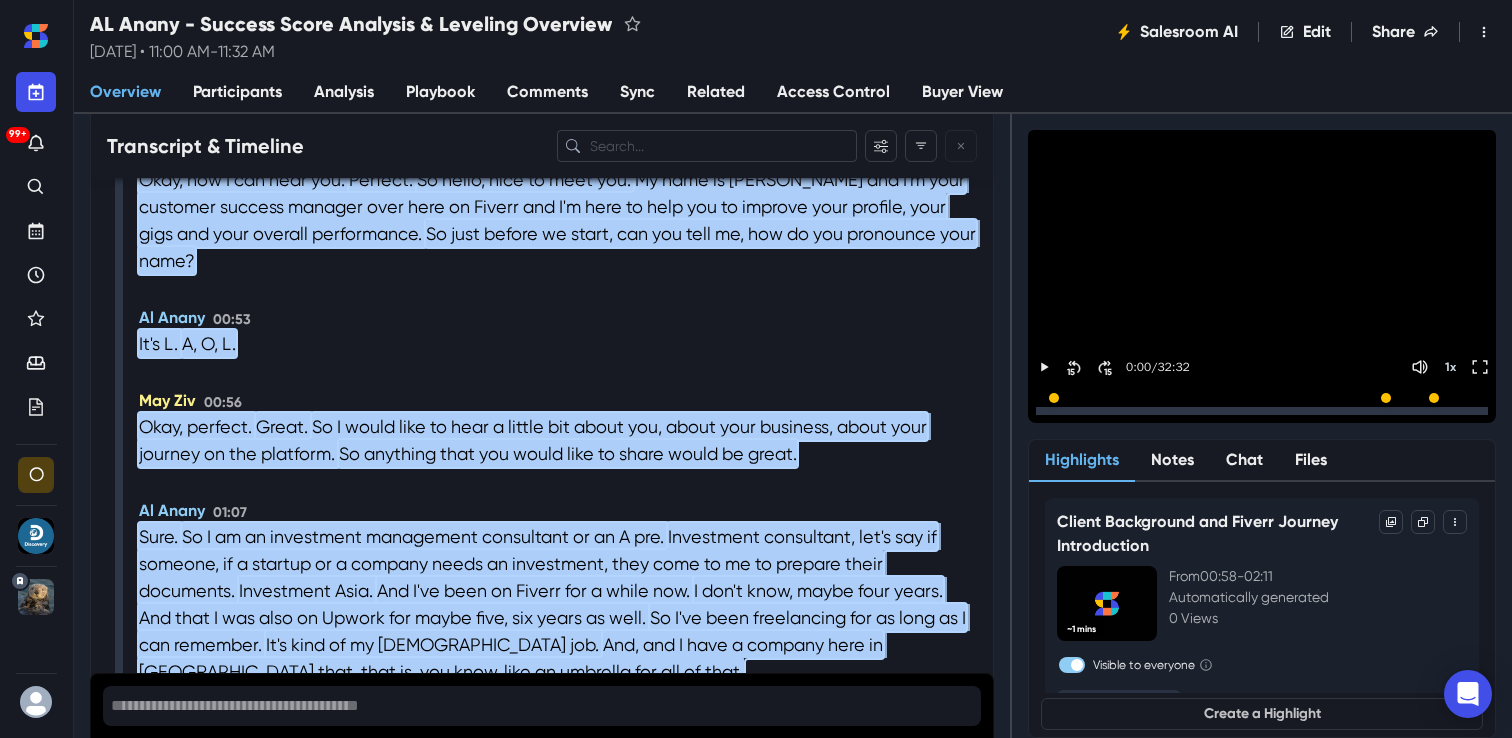 drag, startPoint x: 461, startPoint y: 569, endPoint x: 149, endPoint y: 130, distance: 538.57684 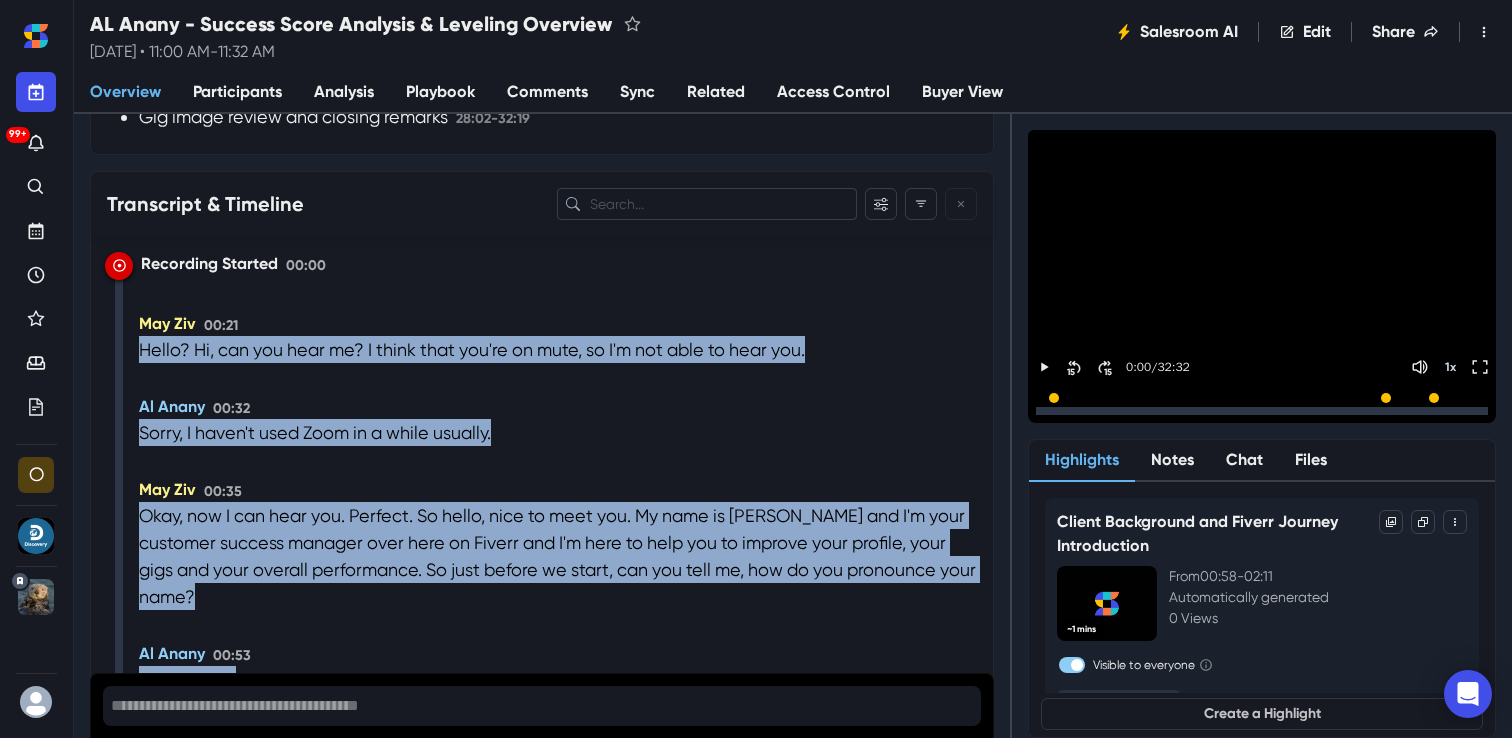 scroll, scrollTop: 2173, scrollLeft: 0, axis: vertical 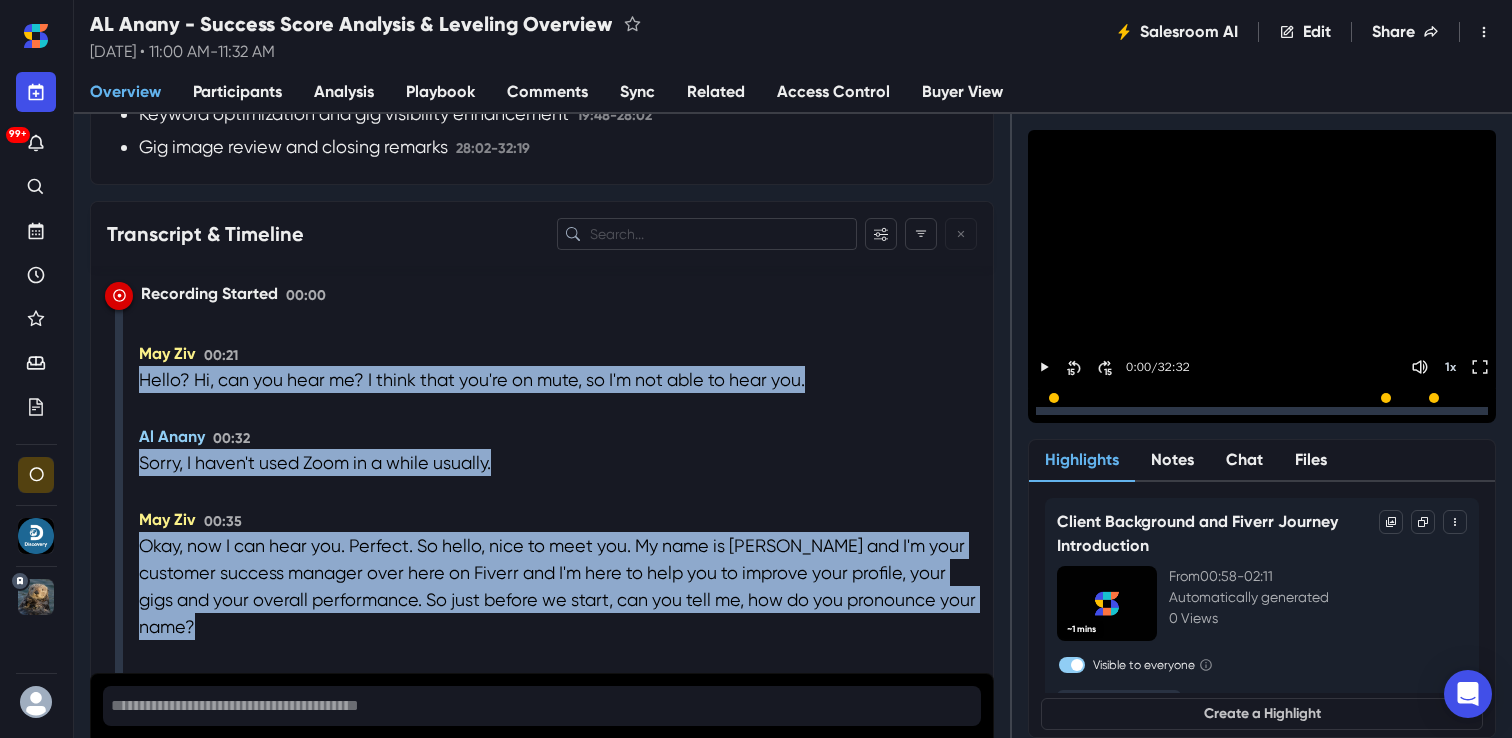click on "Recording Started 00:00 May Ziv 00:21 Hello?   Hi, can you hear me?   I think that you're on mute, so I'm not able to hear you.   Al Anany 00:32 Sorry, I haven't used Zoom in a while usually.   May Ziv 00:35 Okay, now I can hear you.   Perfect.   So hello, nice to meet you.   My name is Mai and I'm your customer success manager over here on Fiverr and I'm here to help you to improve your profile, your gigs and your overall performance.   So just before we start, can you tell me, how do you pronounce your name?   Al Anany 00:53 It's L.   A, O, L.   May Ziv 00:56 Okay, perfect.   Great.   So I would like to hear a little bit about you, about your business, about your journey on the platform.   So anything that you would like to share would be great.   Al Anany 01:07 Sure.   So I am an investment management consultant or an A pre.   Investment consultant, let's say if someone, if a startup or a company needs an investment, they come to me to prepare their documents.   Investment Asia.               May Ziv 01:43" at bounding box center [558, 7271] 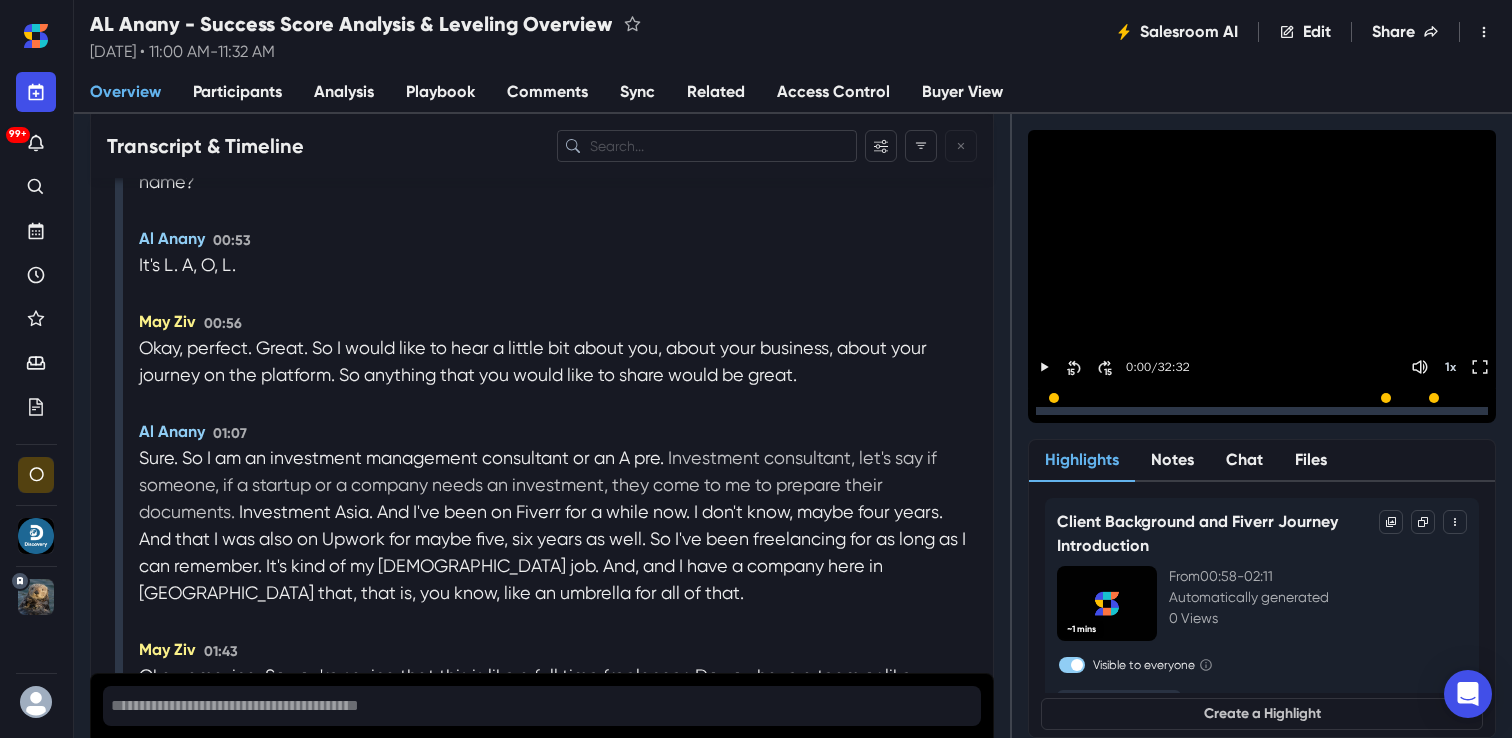 scroll, scrollTop: 2692, scrollLeft: 0, axis: vertical 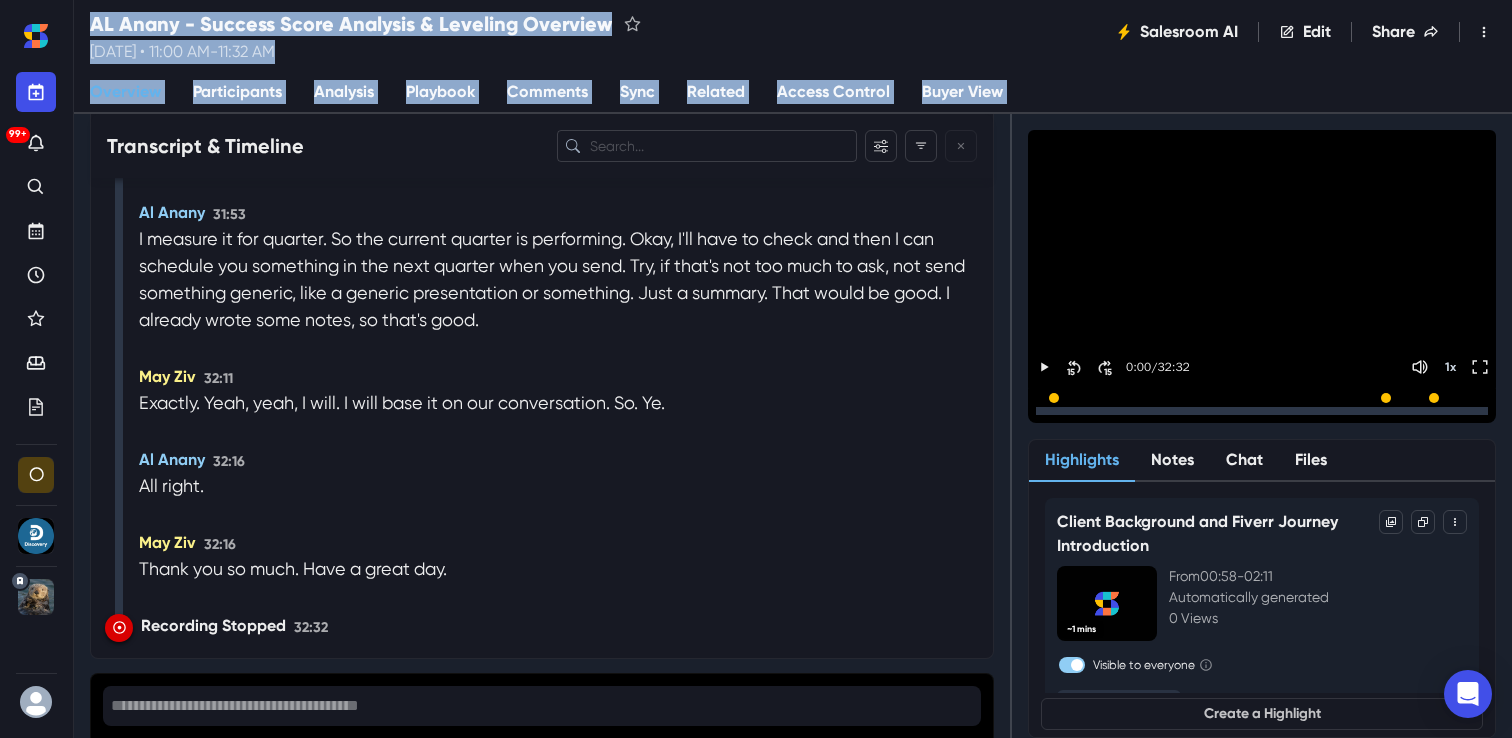 drag, startPoint x: 133, startPoint y: 318, endPoint x: 286, endPoint y: 765, distance: 472.45953 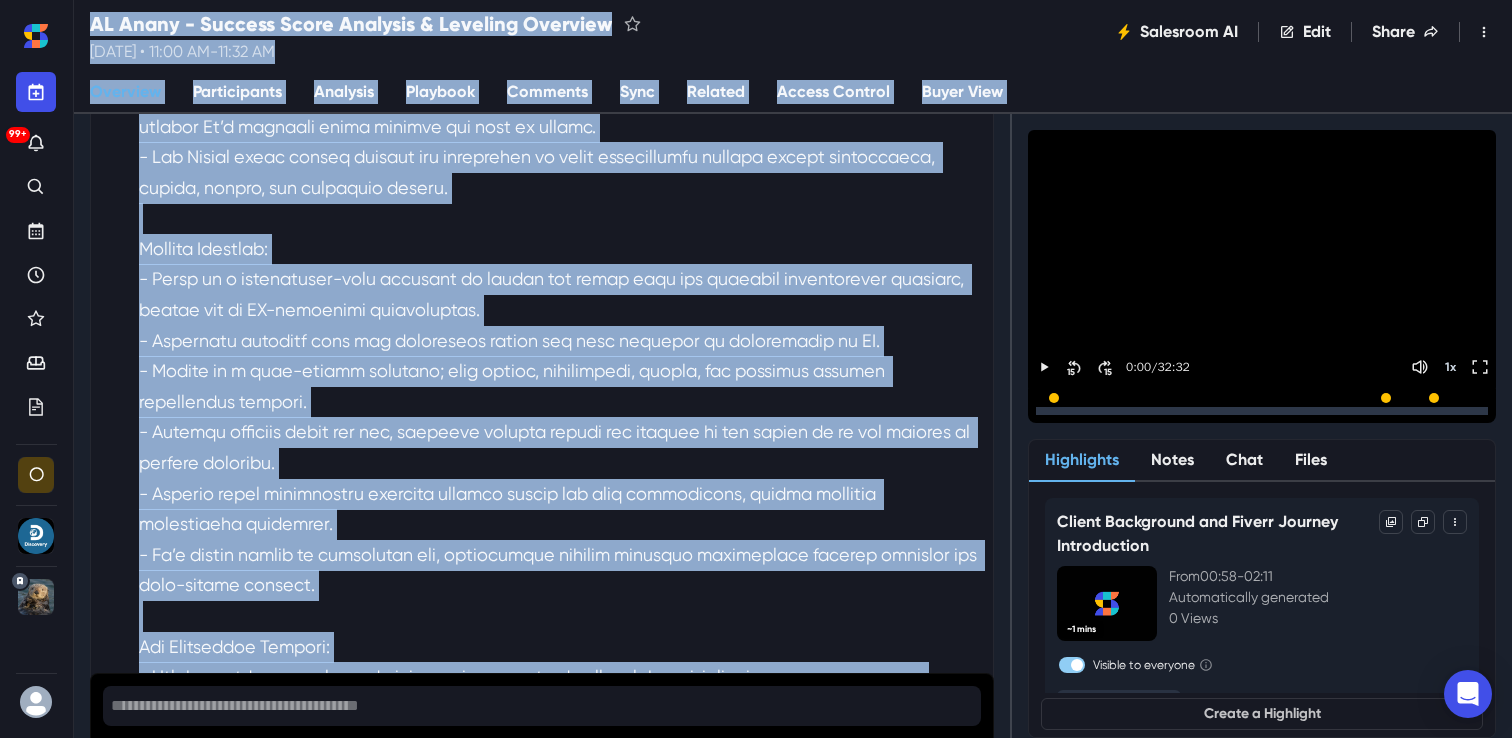 scroll, scrollTop: 0, scrollLeft: 0, axis: both 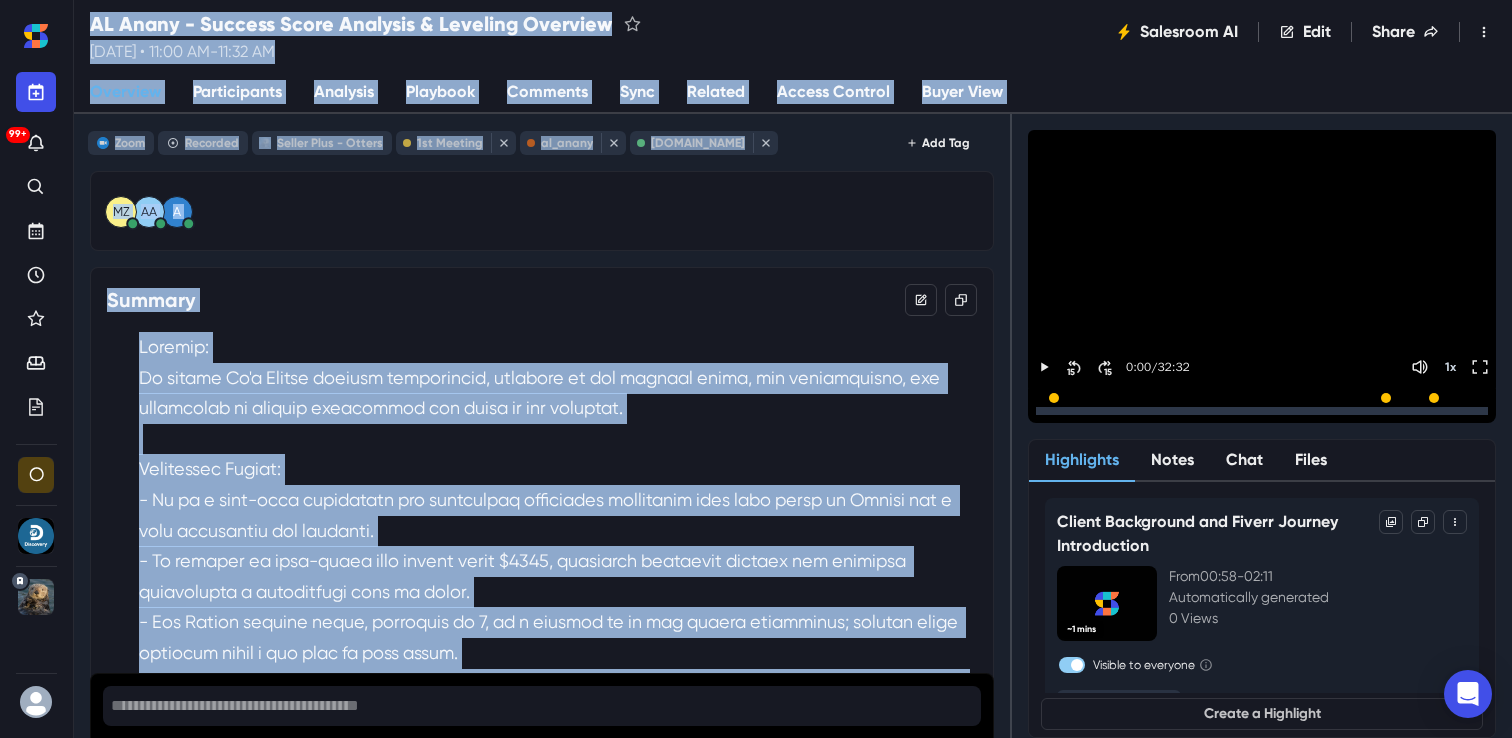 click at bounding box center (558, 913) 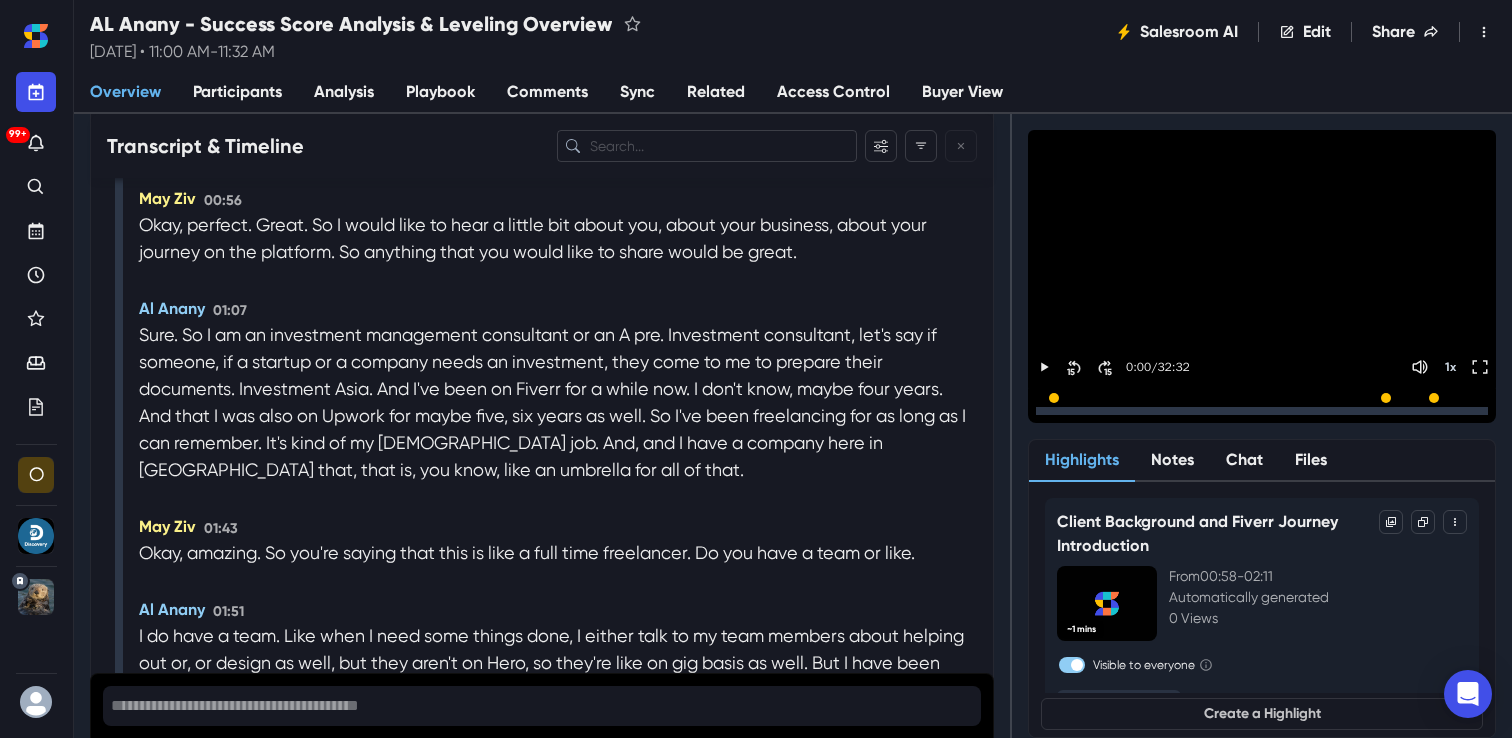 scroll, scrollTop: 2718, scrollLeft: 0, axis: vertical 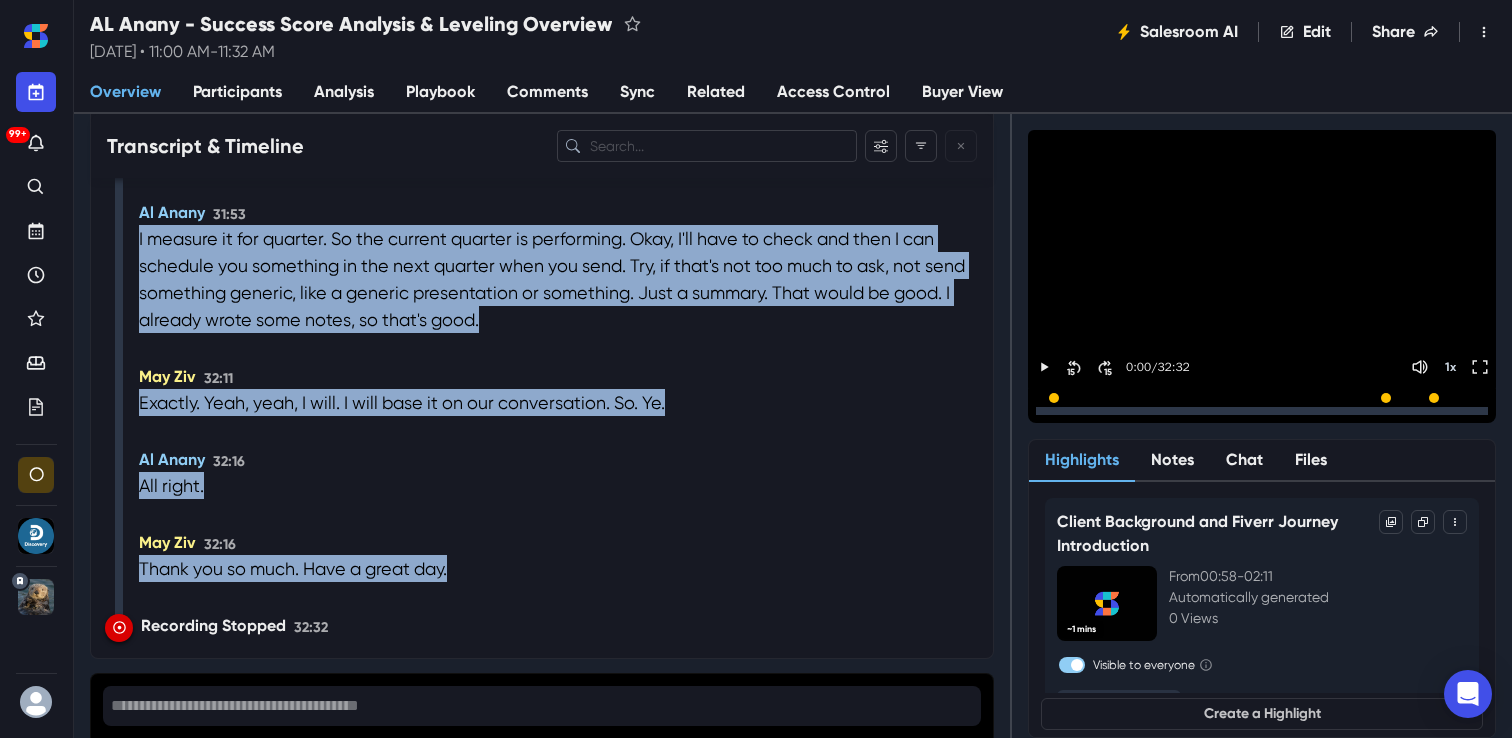 drag, startPoint x: 137, startPoint y: 296, endPoint x: 453, endPoint y: 584, distance: 427.55118 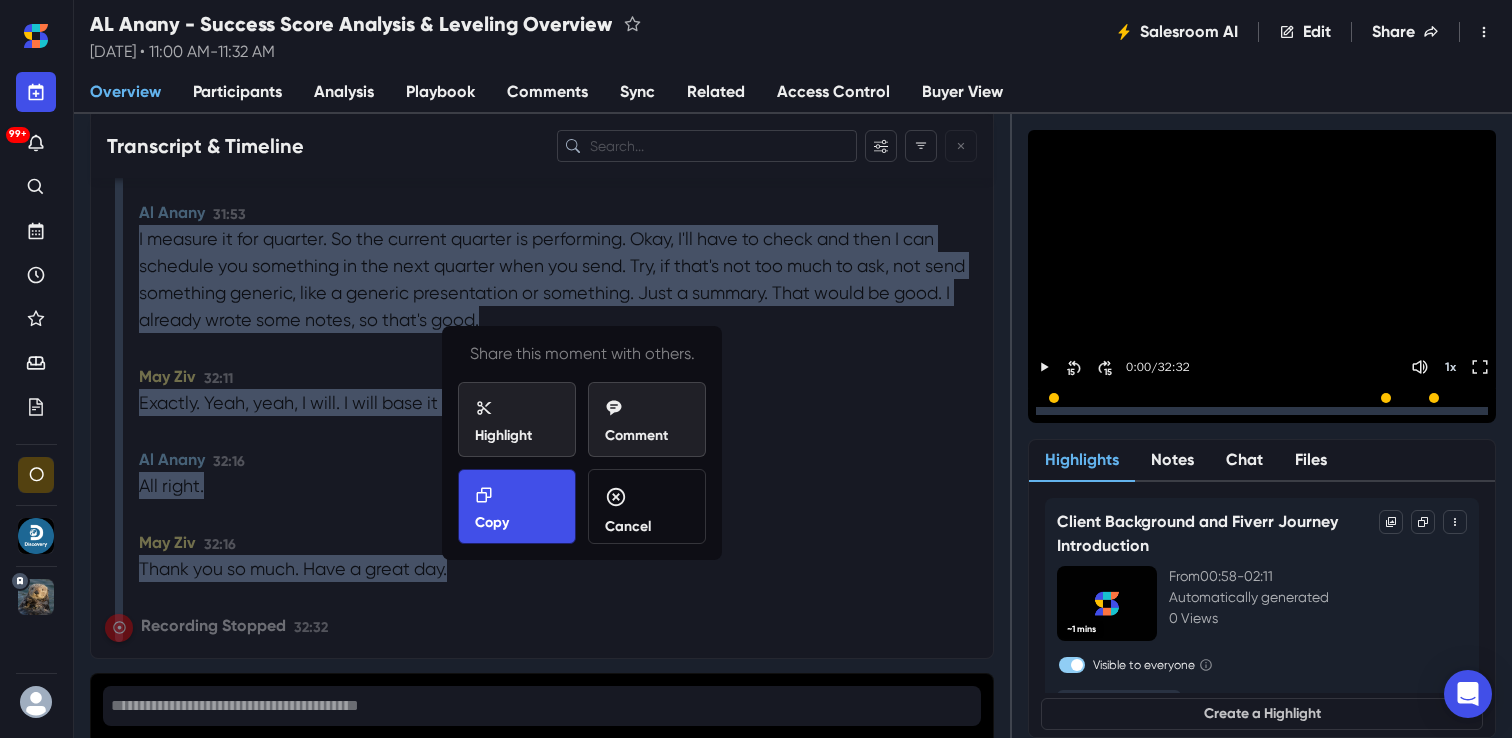 click on "Copy" at bounding box center (517, 509) 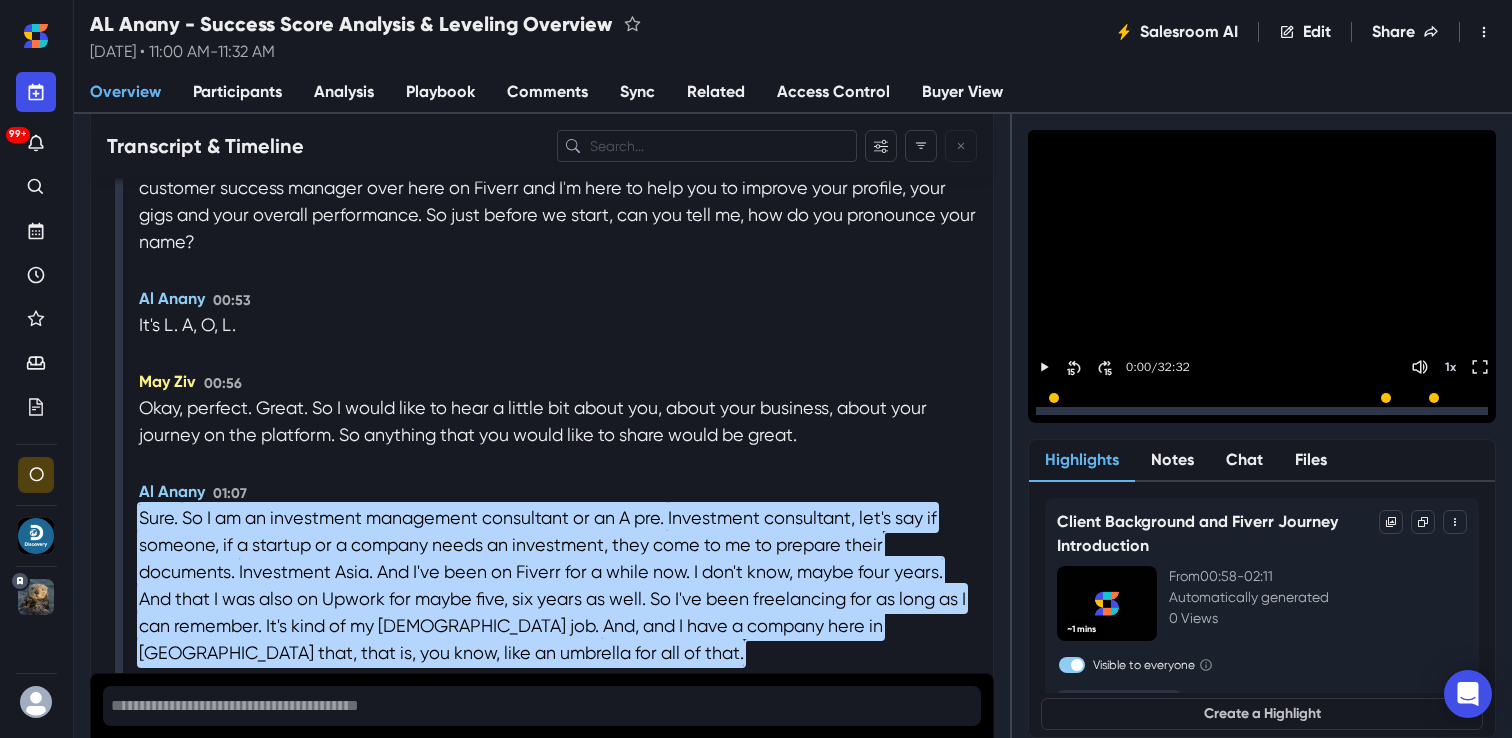 click on "Recording Started 00:00 May Ziv 00:21 Hello?   Hi, can you hear me?   I think that you're on mute, so I'm not able to hear you.   Al Anany 00:32 Sorry, I haven't used Zoom in a while usually.   May Ziv 00:35 Okay, now I can hear you.   Perfect.   So hello, nice to meet you.   My name is Mai and I'm your customer success manager over here on Fiverr and I'm here to help you to improve your profile, your gigs and your overall performance.   So just before we start, can you tell me, how do you pronounce your name?   Al Anany 00:53 It's L.   A, O, L.   May Ziv 00:56 Okay, perfect.   Great.   So I would like to hear a little bit about you, about your business, about your journey on the platform.   So anything that you would like to share would be great.   Al Anany 01:07 Sure.   So I am an investment management consultant or an A pre.   Investment consultant, let's say if someone, if a startup or a company needs an investment, they come to me to prepare their documents.   Investment Asia.               May Ziv 01:43" at bounding box center (558, 6886) 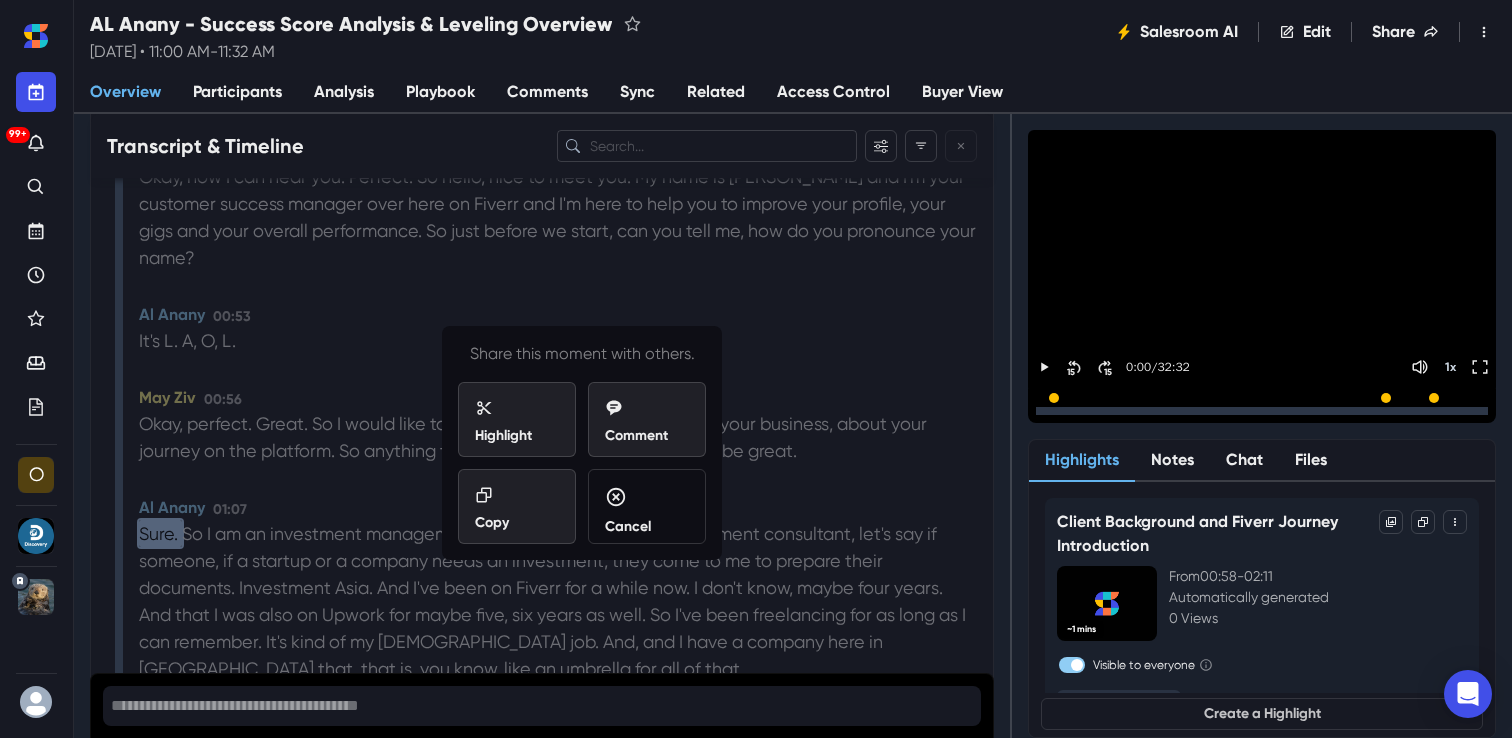 scroll, scrollTop: 2532, scrollLeft: 0, axis: vertical 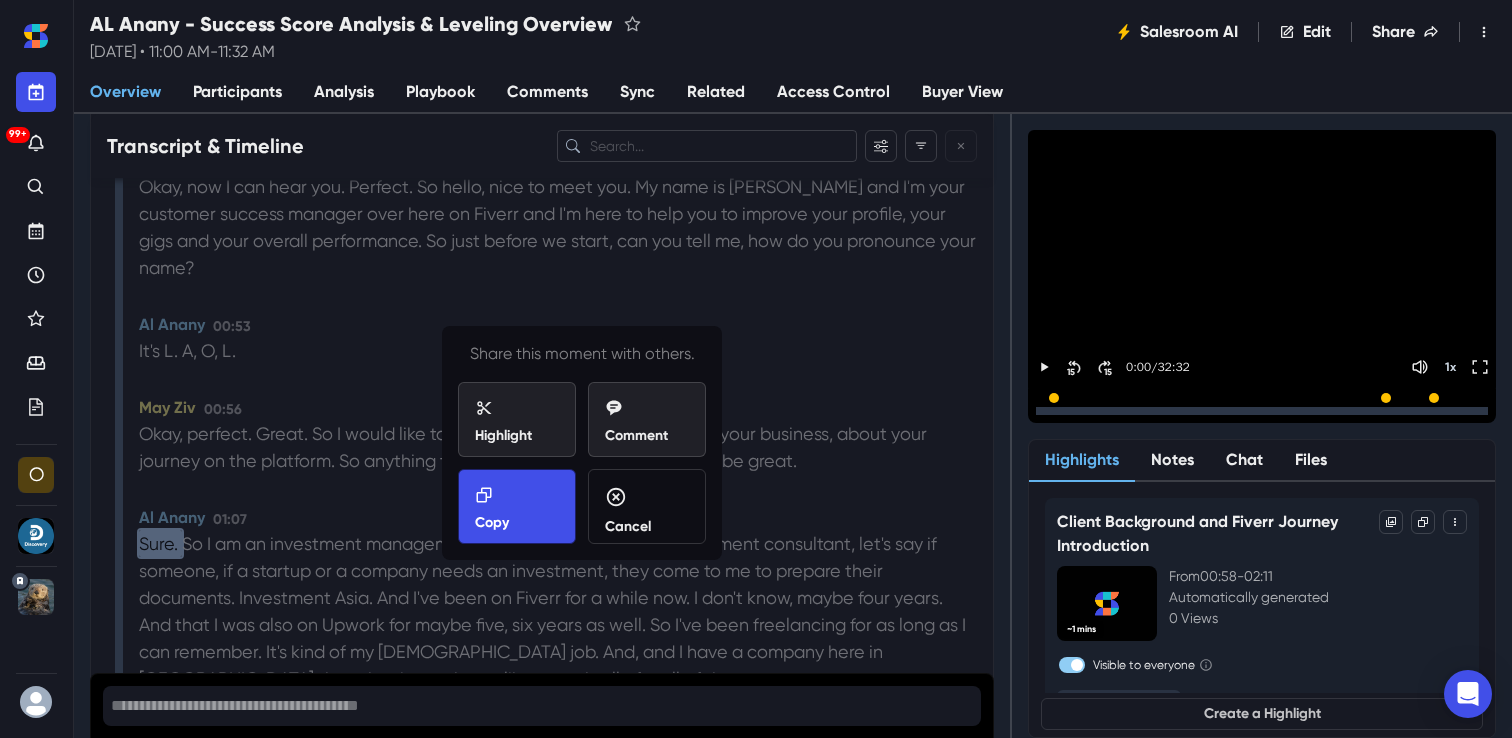 click on "Copy" at bounding box center (517, 509) 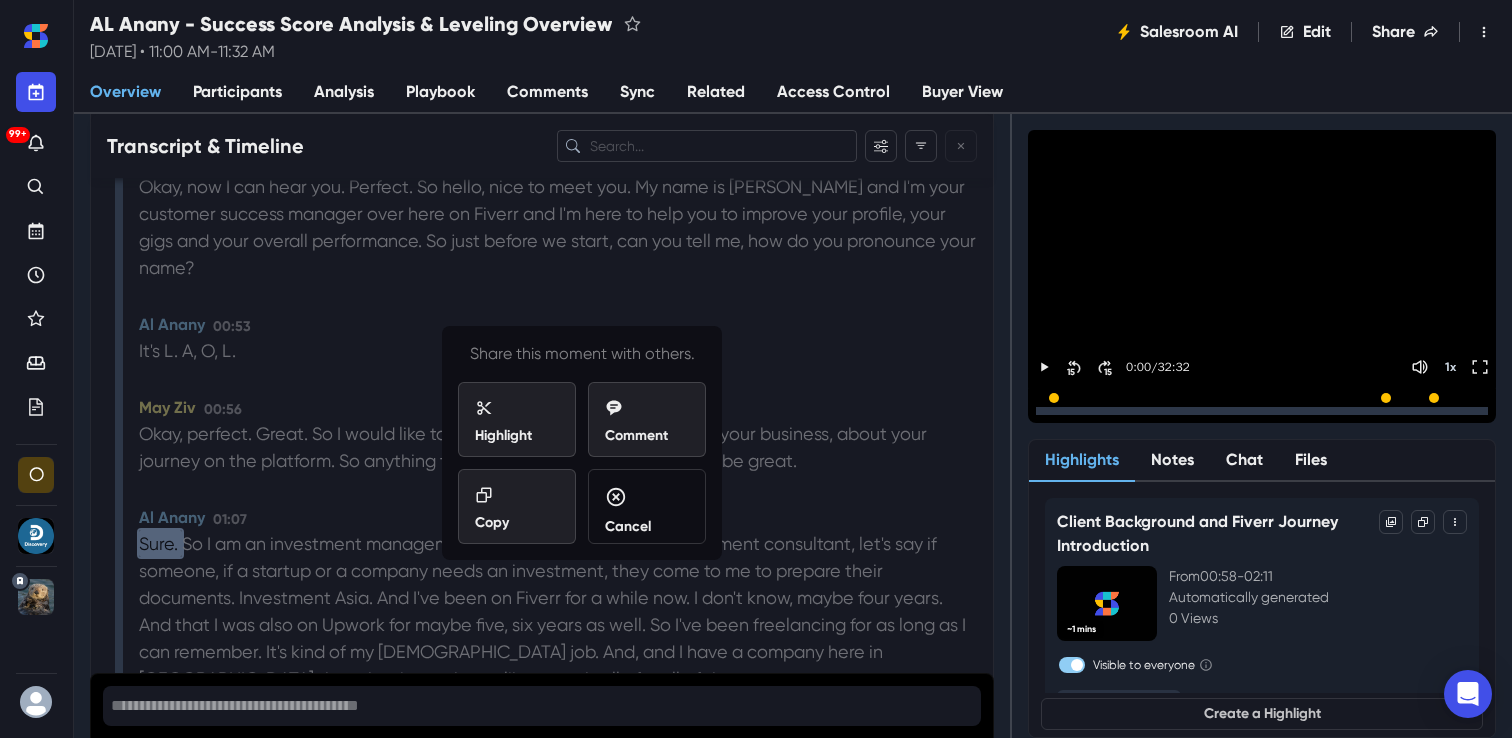click on "Recording Started 00:00 May Ziv 00:21 Hello?   Hi, can you hear me?   I think that you're on mute, so I'm not able to hear you.   Al Anany 00:32 Sorry, I haven't used Zoom in a while usually.   May Ziv 00:35 Okay, now I can hear you.   Perfect.   So hello, nice to meet you.   My name is Mai and I'm your customer success manager over here on Fiverr and I'm here to help you to improve your profile, your gigs and your overall performance.   So just before we start, can you tell me, how do you pronounce your name?   Al Anany 00:53 It's L.   A, O, L.   May Ziv 00:56 Okay, perfect.   Great.   So I would like to hear a little bit about you, about your business, about your journey on the platform.   So anything that you would like to share would be great.   Al Anany 01:07 Sure.   So I am an investment management consultant or an A pre.   Investment consultant, let's say if someone, if a startup or a company needs an investment, they come to me to prepare their documents.   Investment Asia.               May Ziv 01:43" at bounding box center [558, 6912] 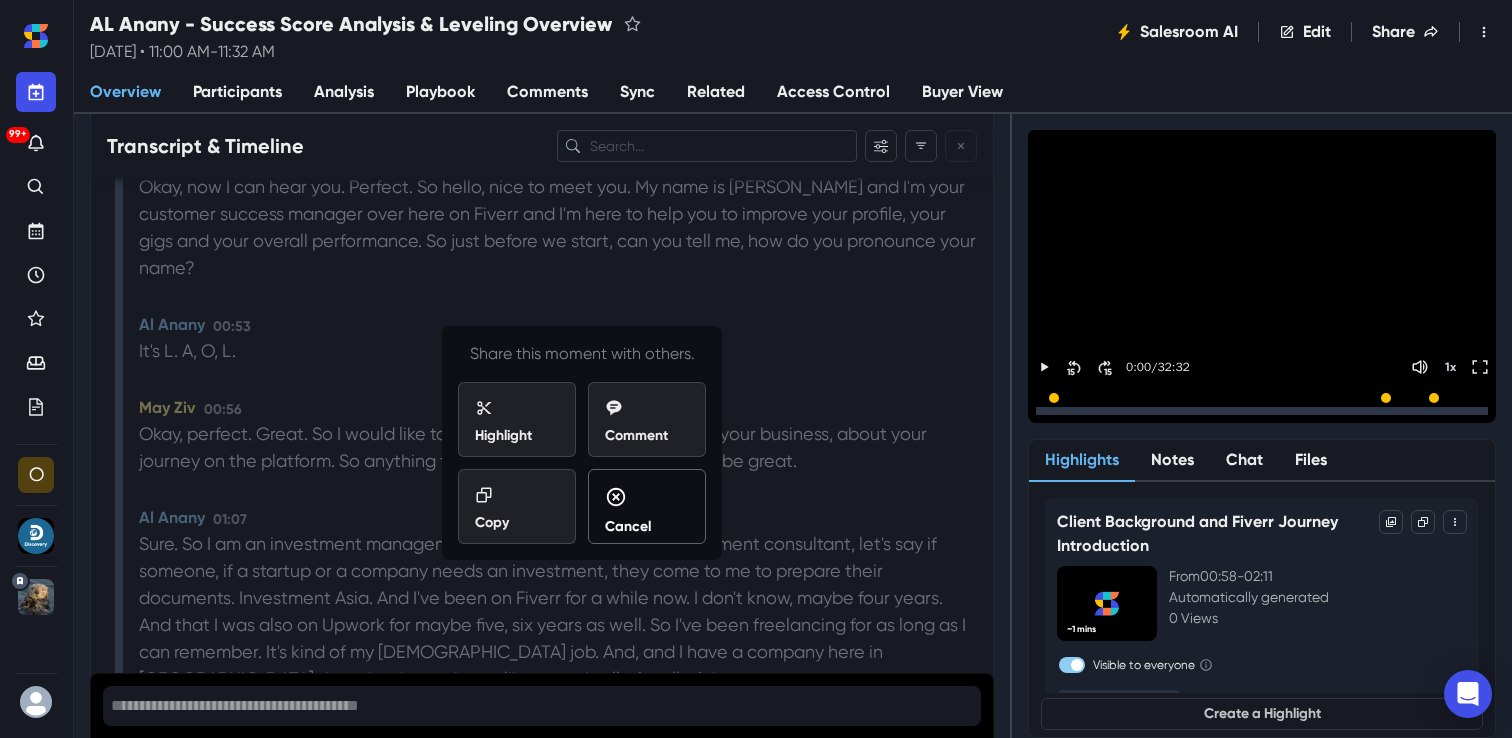 click on "Cancel" at bounding box center (628, 526) 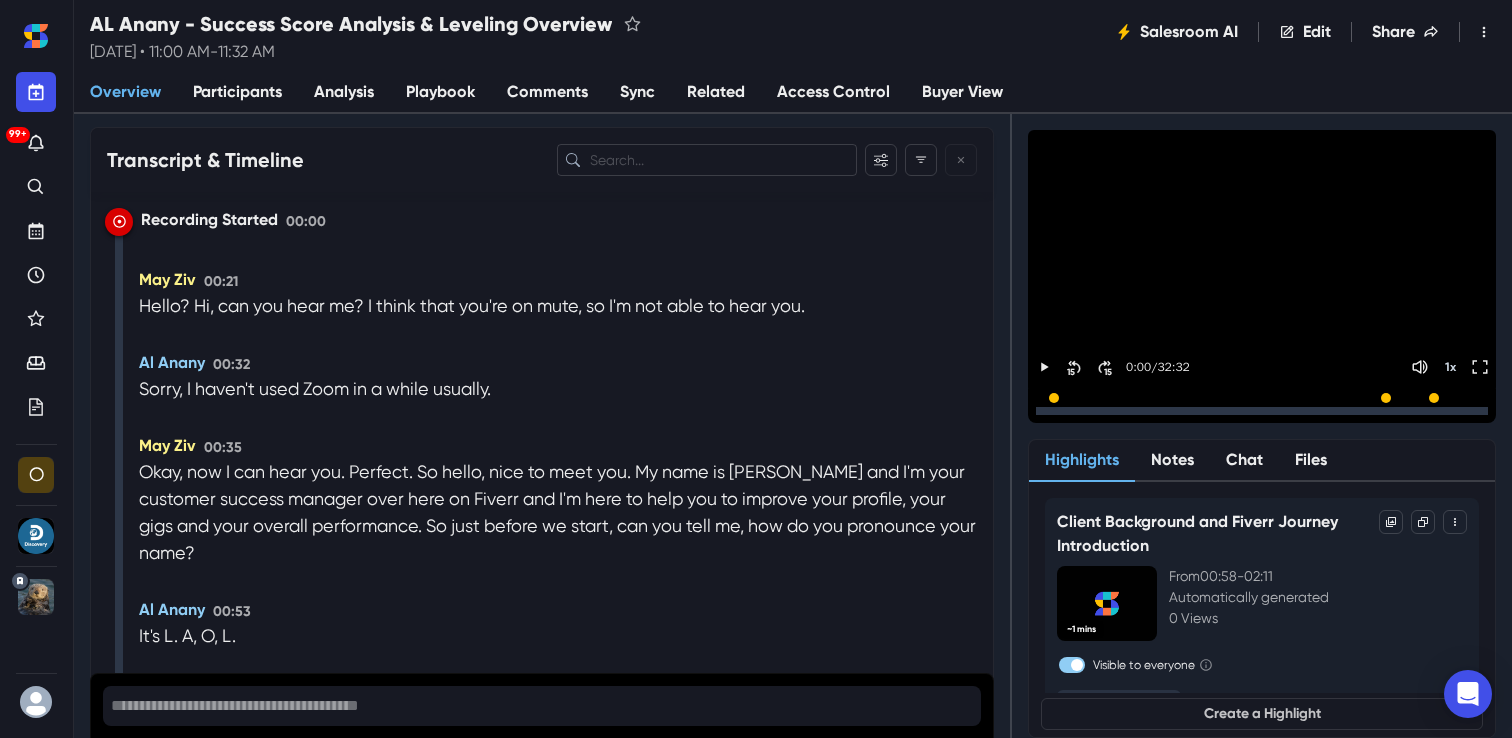 scroll, scrollTop: 2657, scrollLeft: 0, axis: vertical 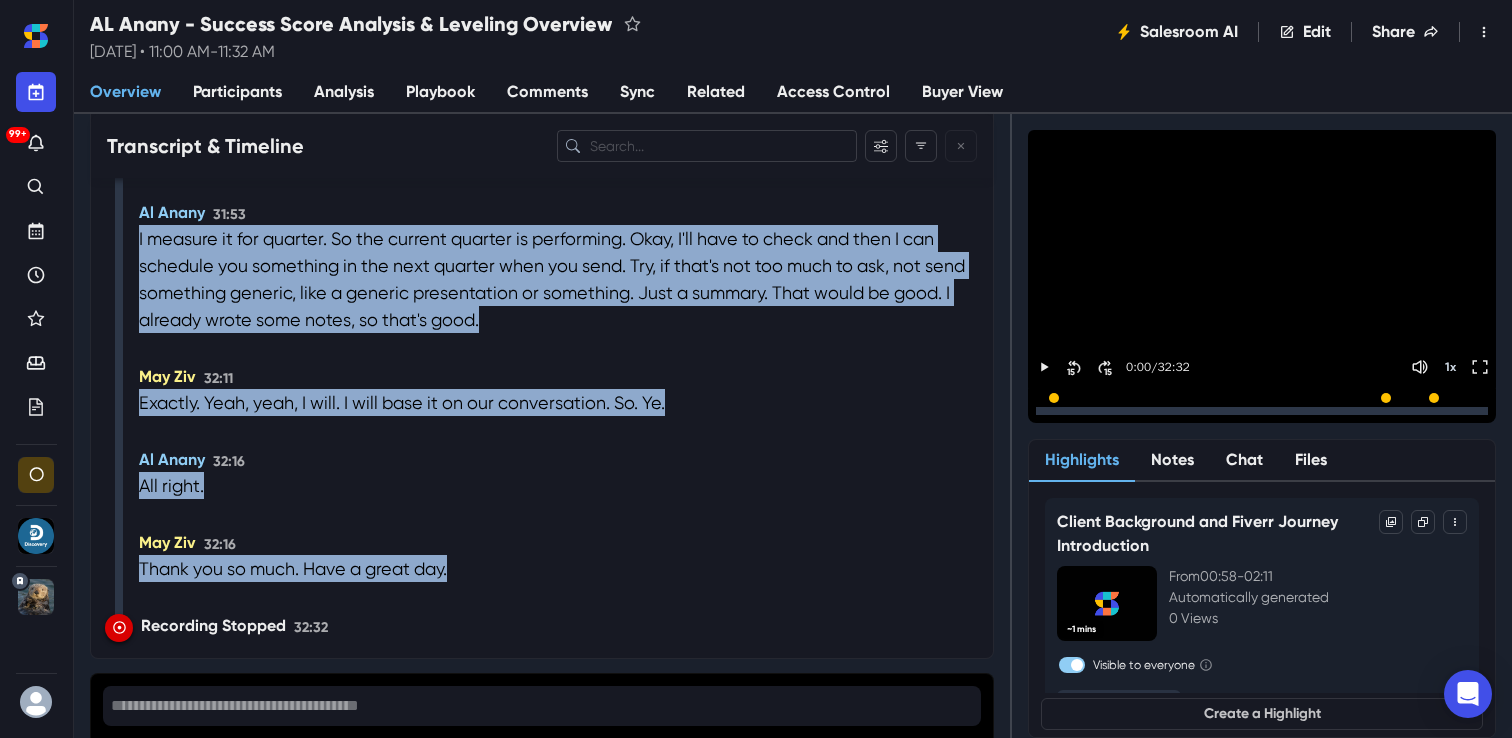 drag, startPoint x: 132, startPoint y: 346, endPoint x: 460, endPoint y: 595, distance: 411.807 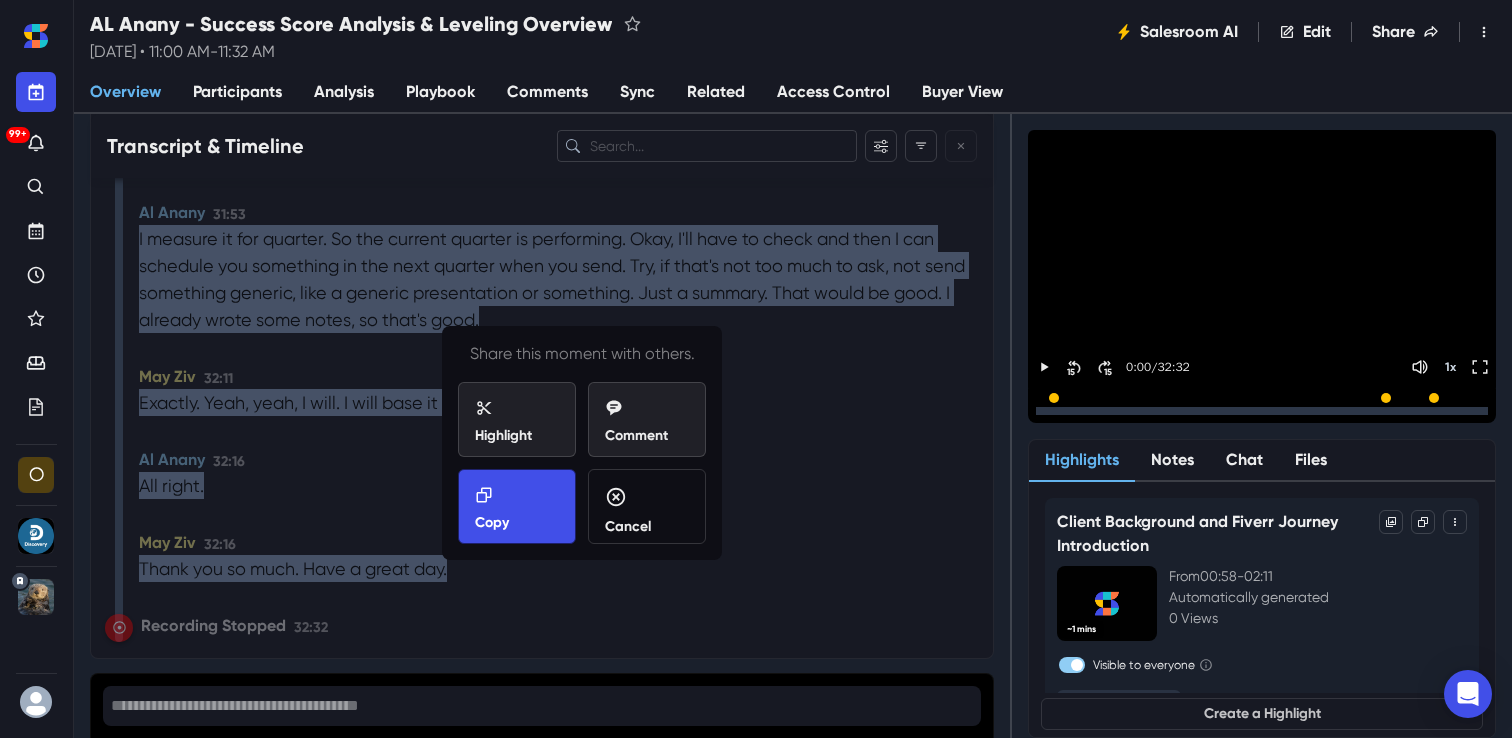 click on "Copy" at bounding box center (517, 509) 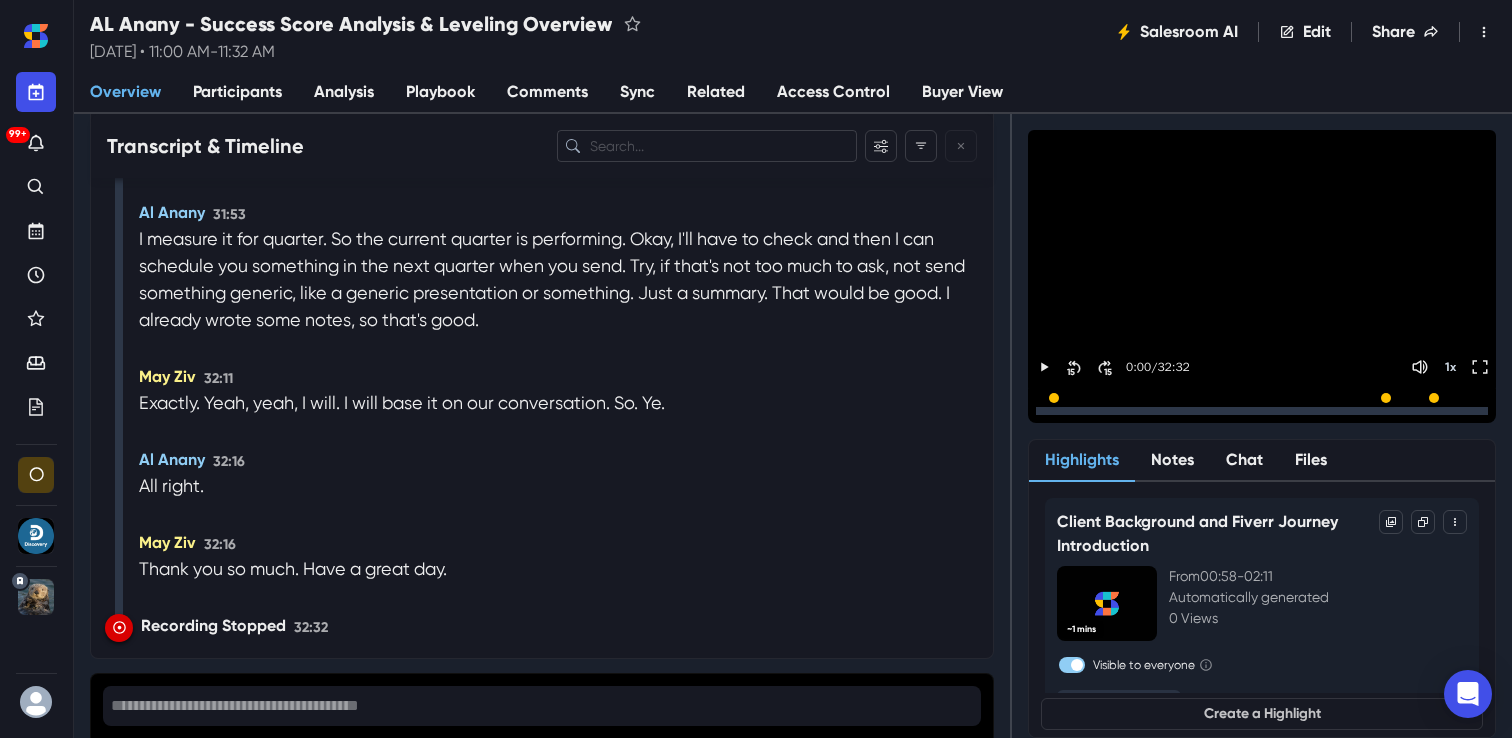 click on "Analysis" at bounding box center (344, 92) 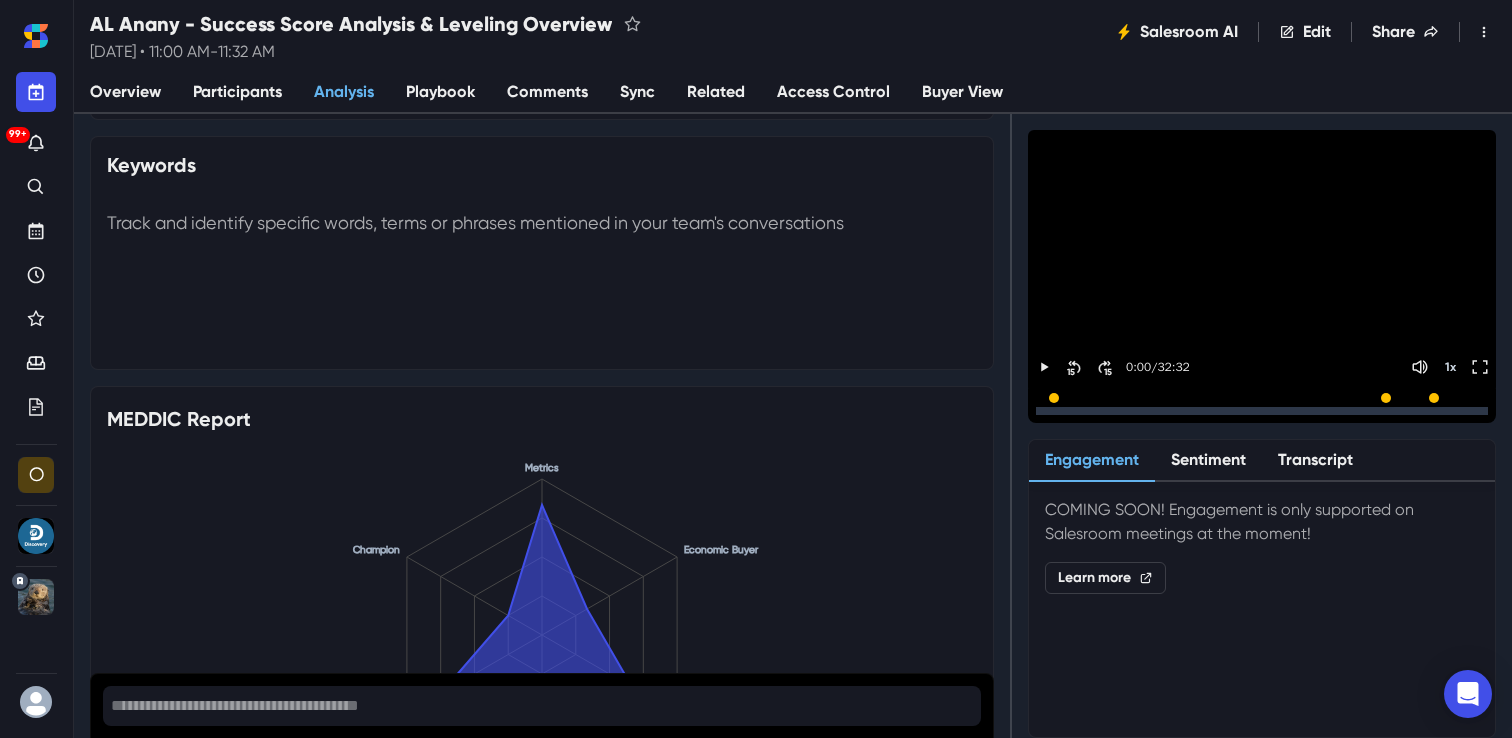 scroll, scrollTop: 1727, scrollLeft: 0, axis: vertical 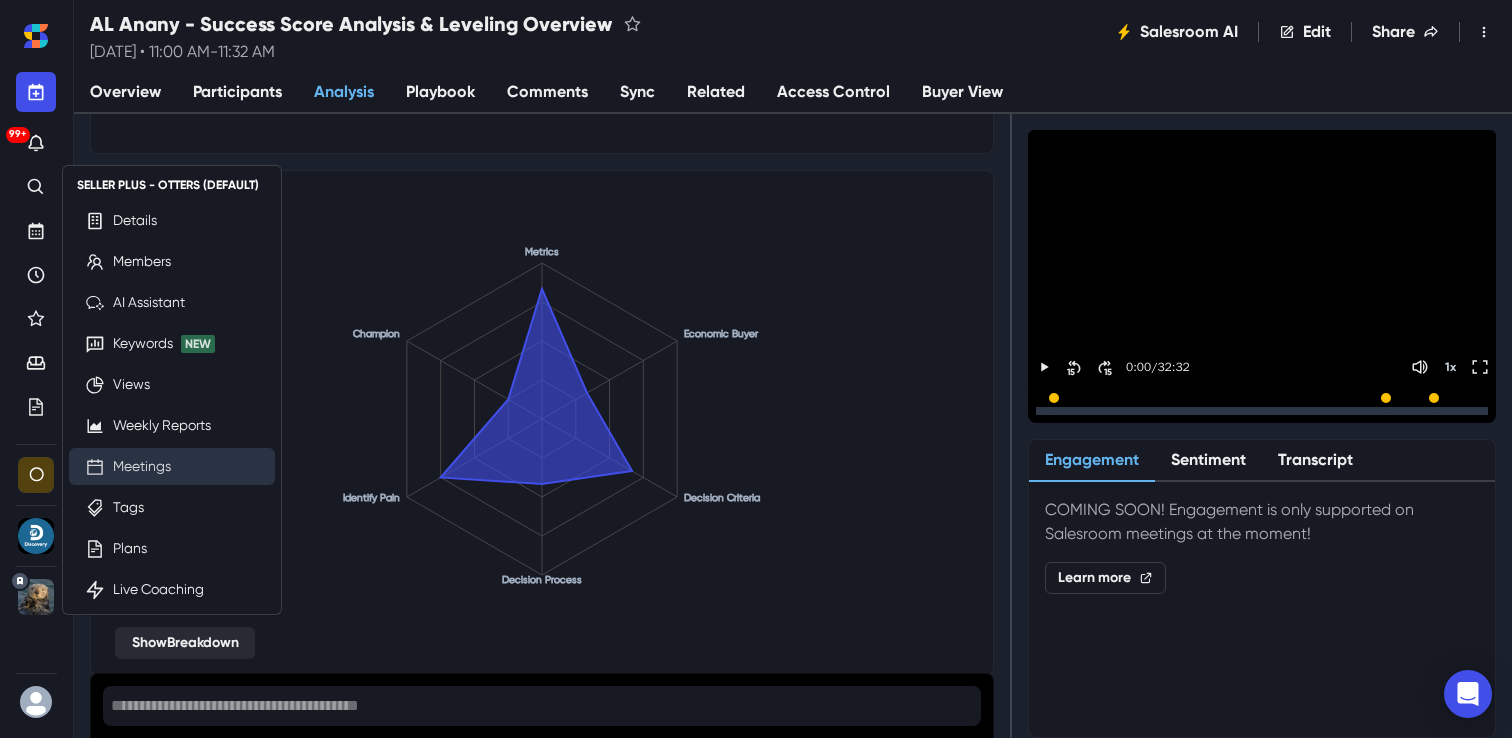 click on "Meetings" at bounding box center [142, 466] 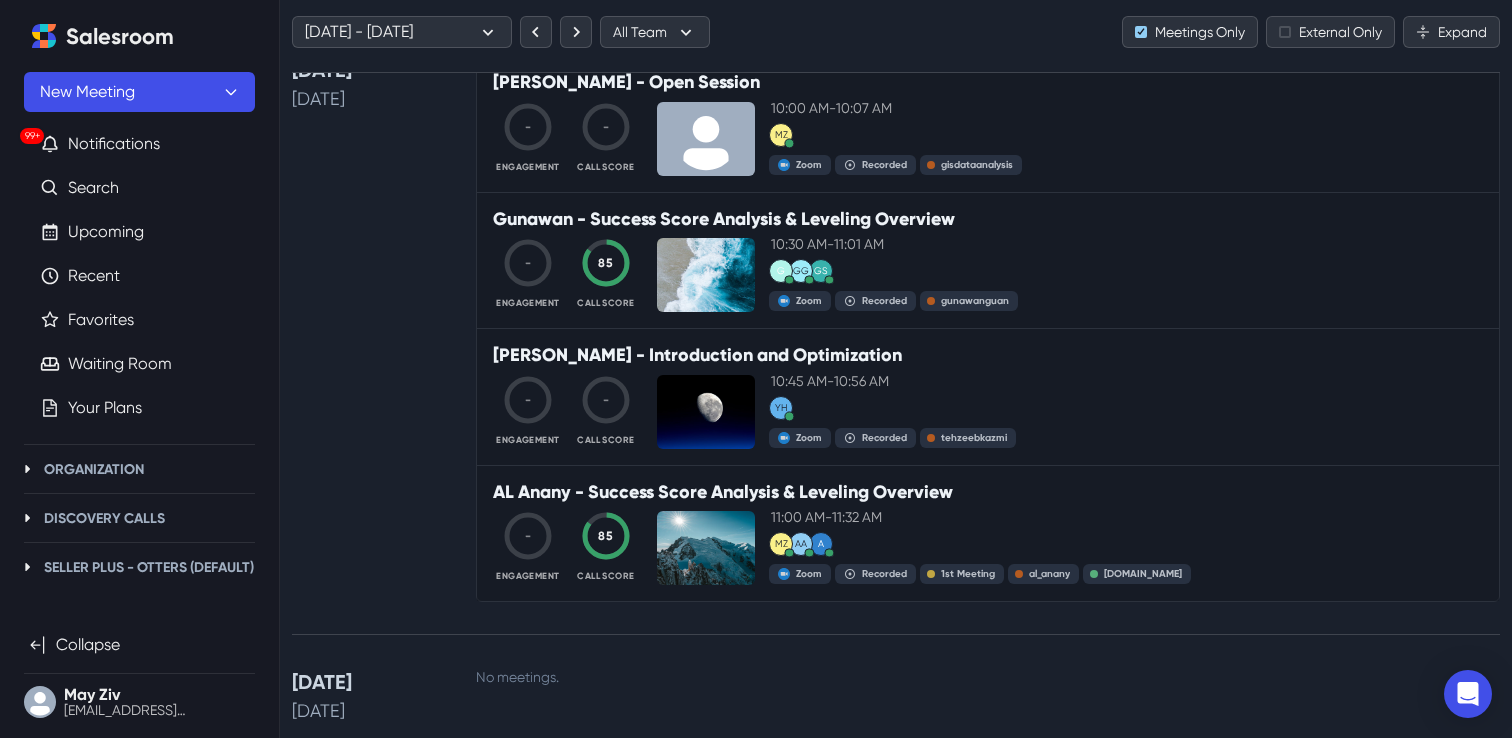 scroll, scrollTop: 6631, scrollLeft: 0, axis: vertical 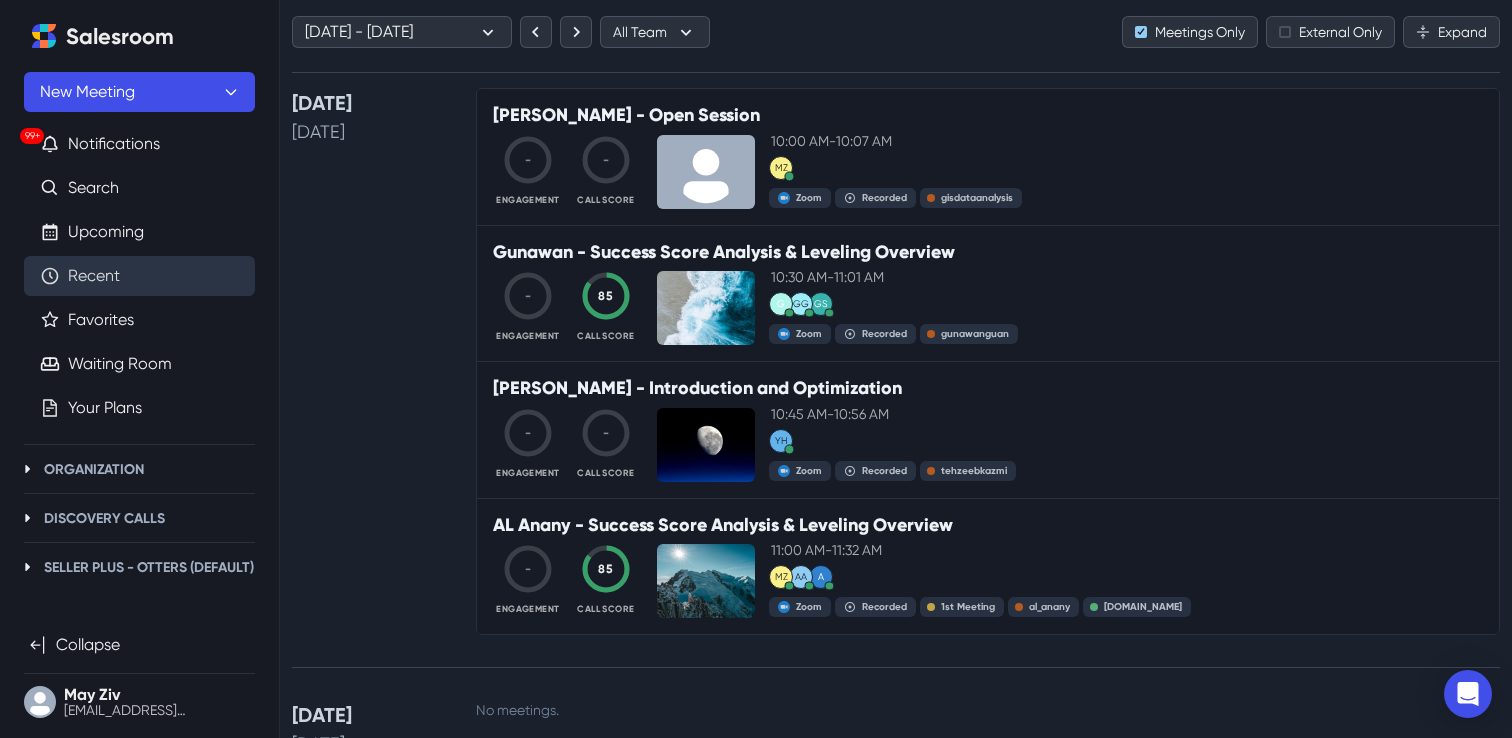 click on "Recent" at bounding box center [94, 276] 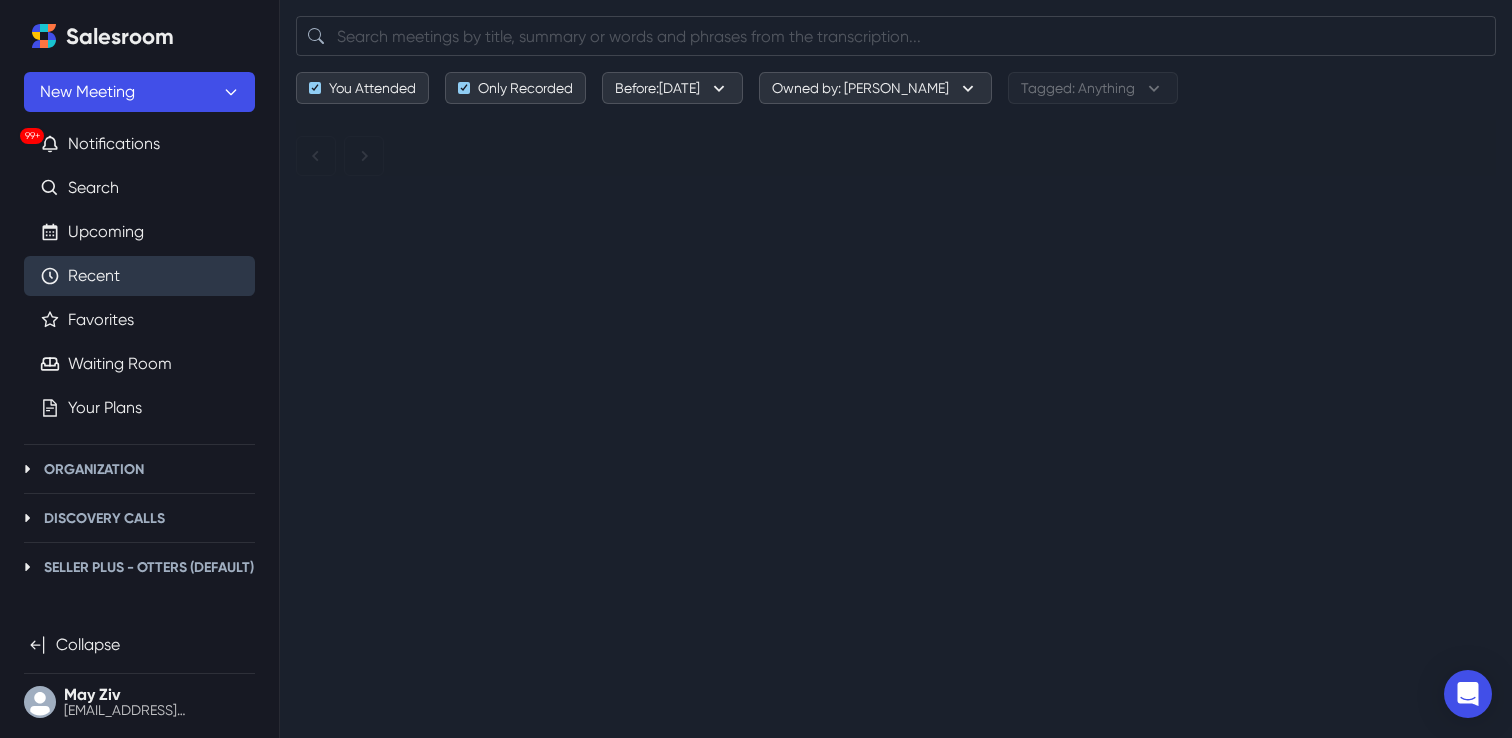 scroll, scrollTop: 0, scrollLeft: 0, axis: both 